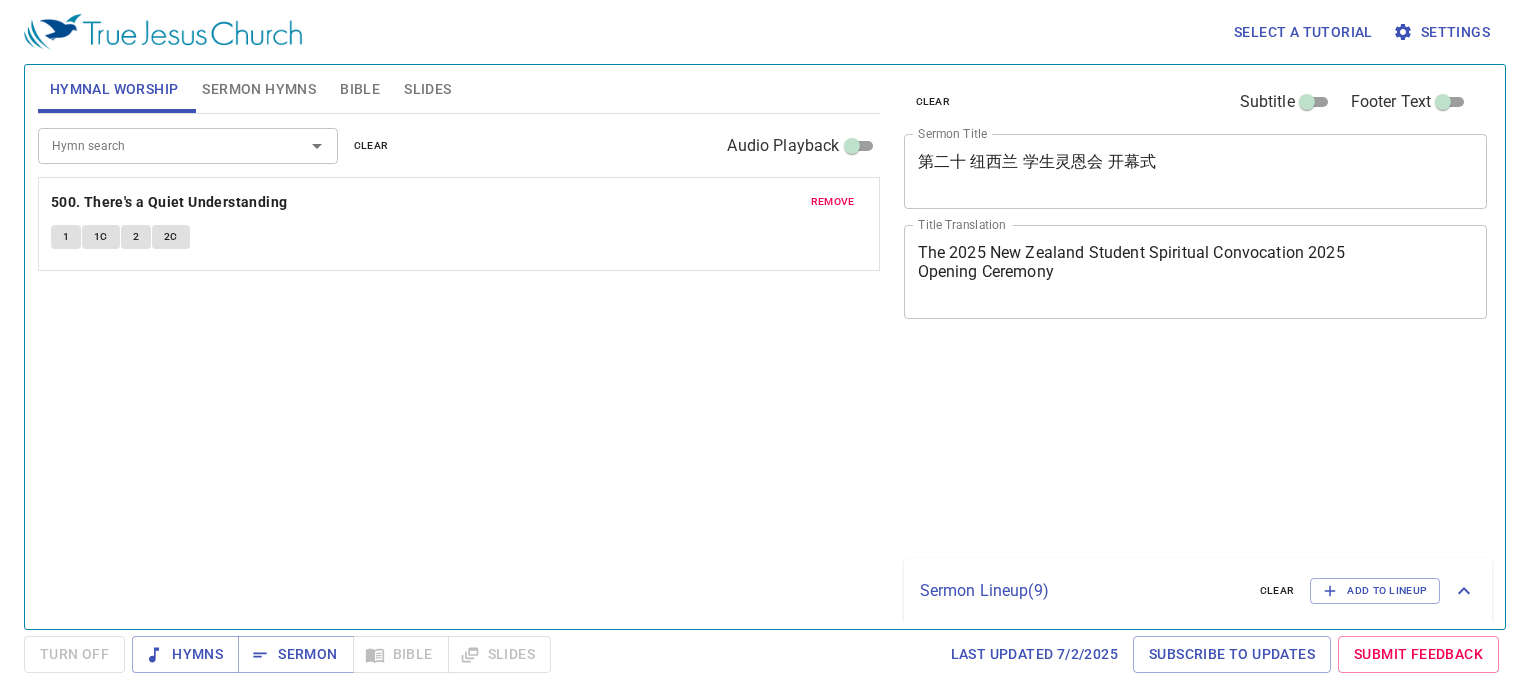 scroll, scrollTop: 0, scrollLeft: 0, axis: both 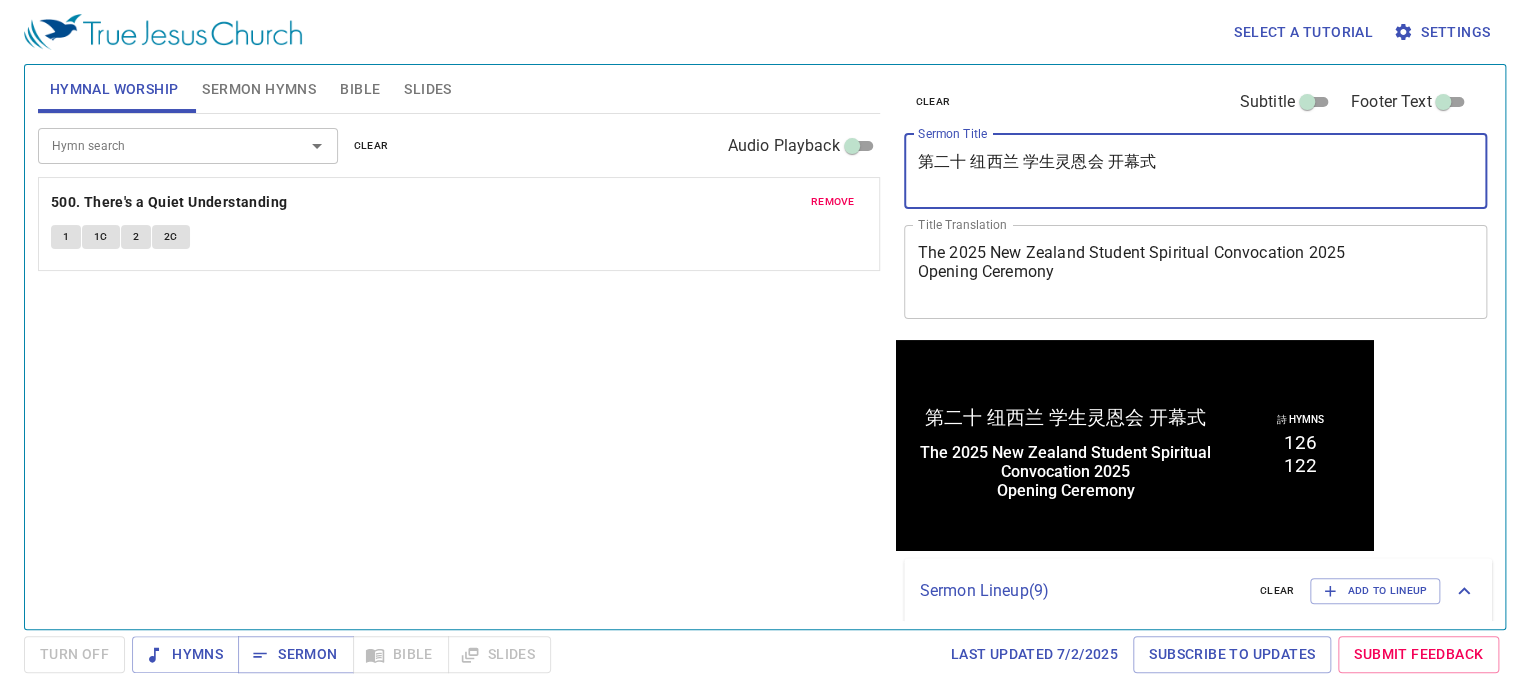 click on "第二十 纽西兰 学生灵恩会 开幕式" at bounding box center [1196, 171] 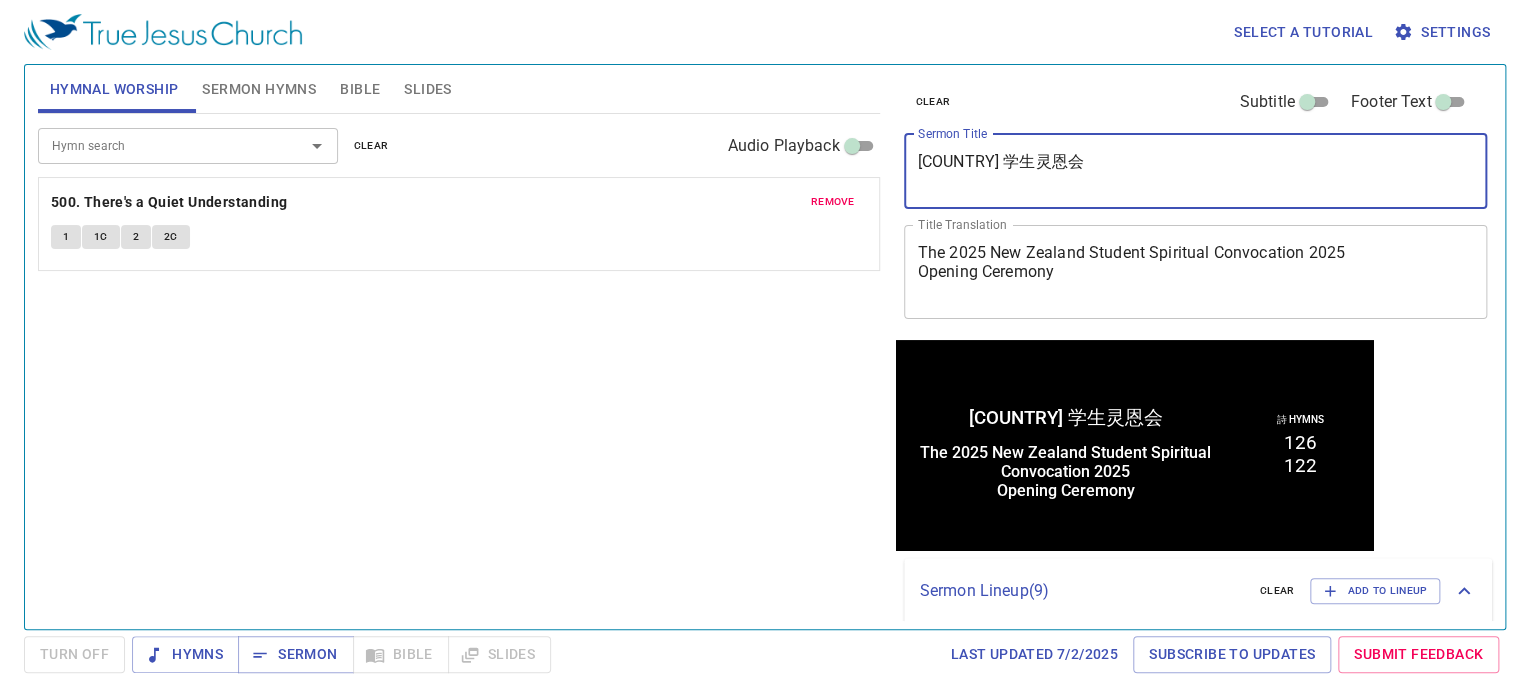 click on "第二十 纽西兰 学生灵恩会" at bounding box center (1196, 171) 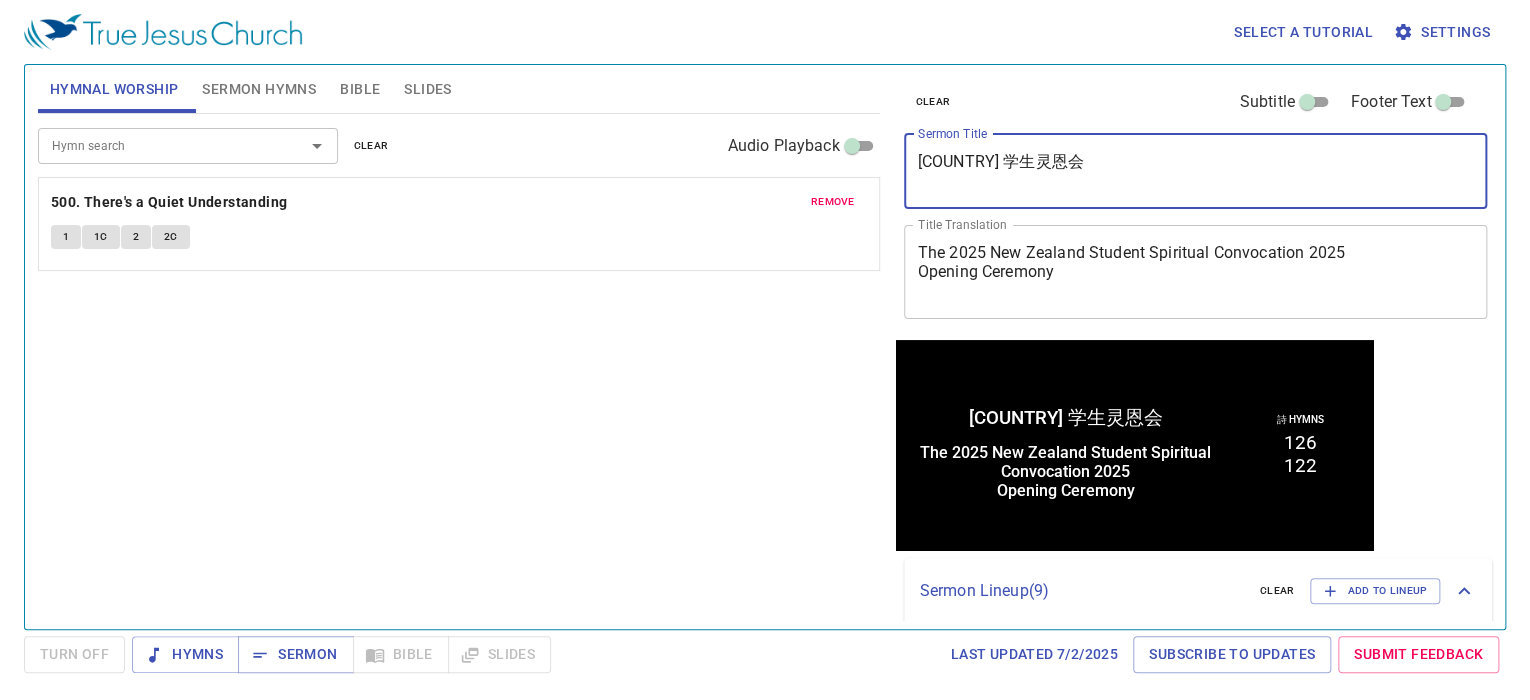type on "第二十 纽西兰 学生灵恩会" 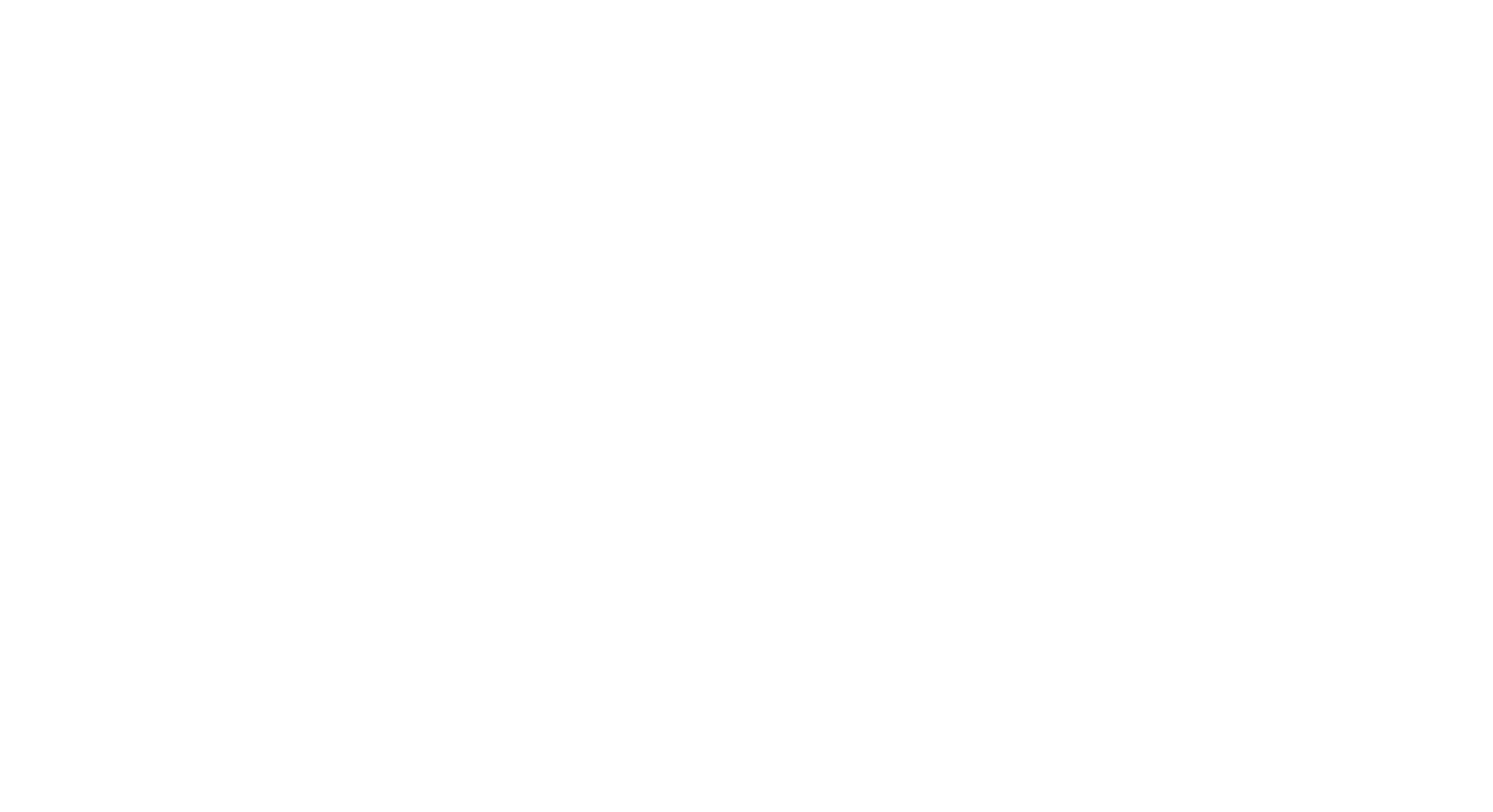 scroll, scrollTop: 0, scrollLeft: 0, axis: both 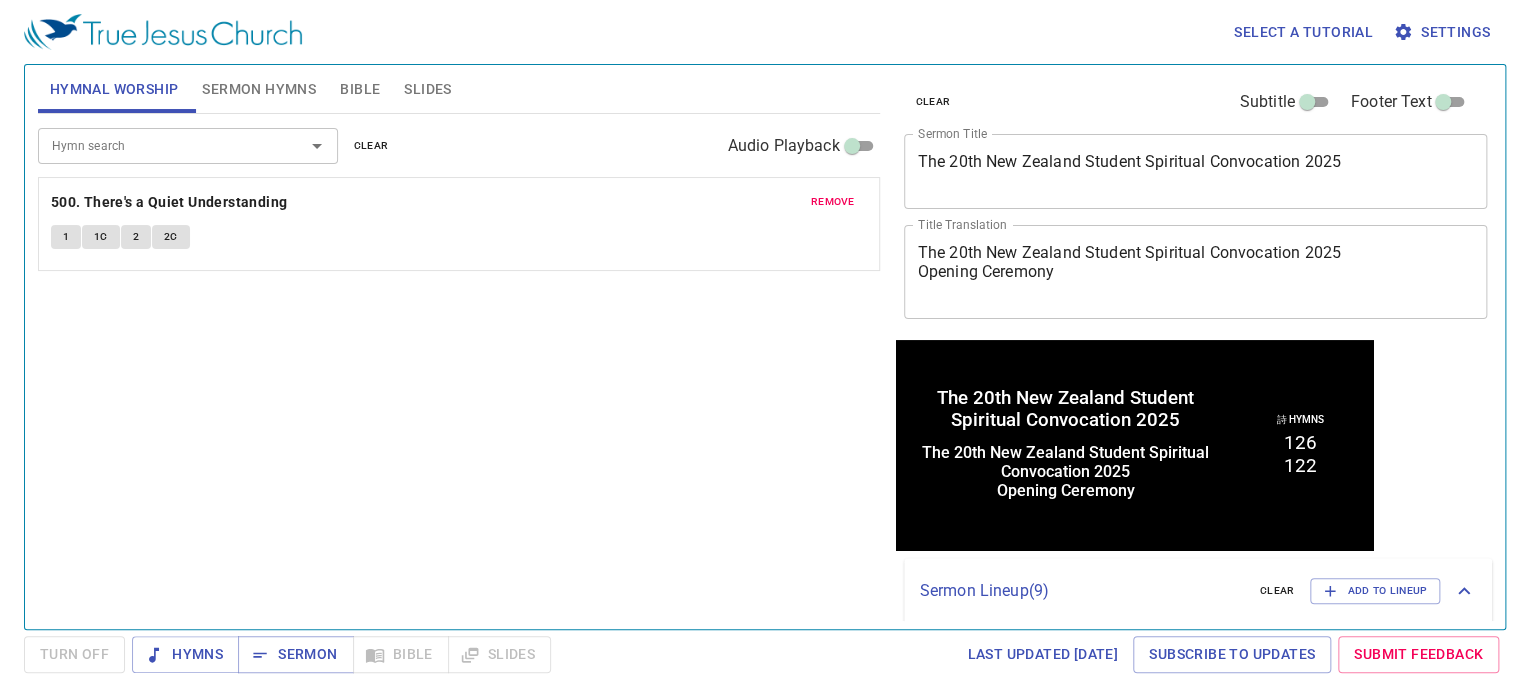click on "remove" at bounding box center [833, 202] 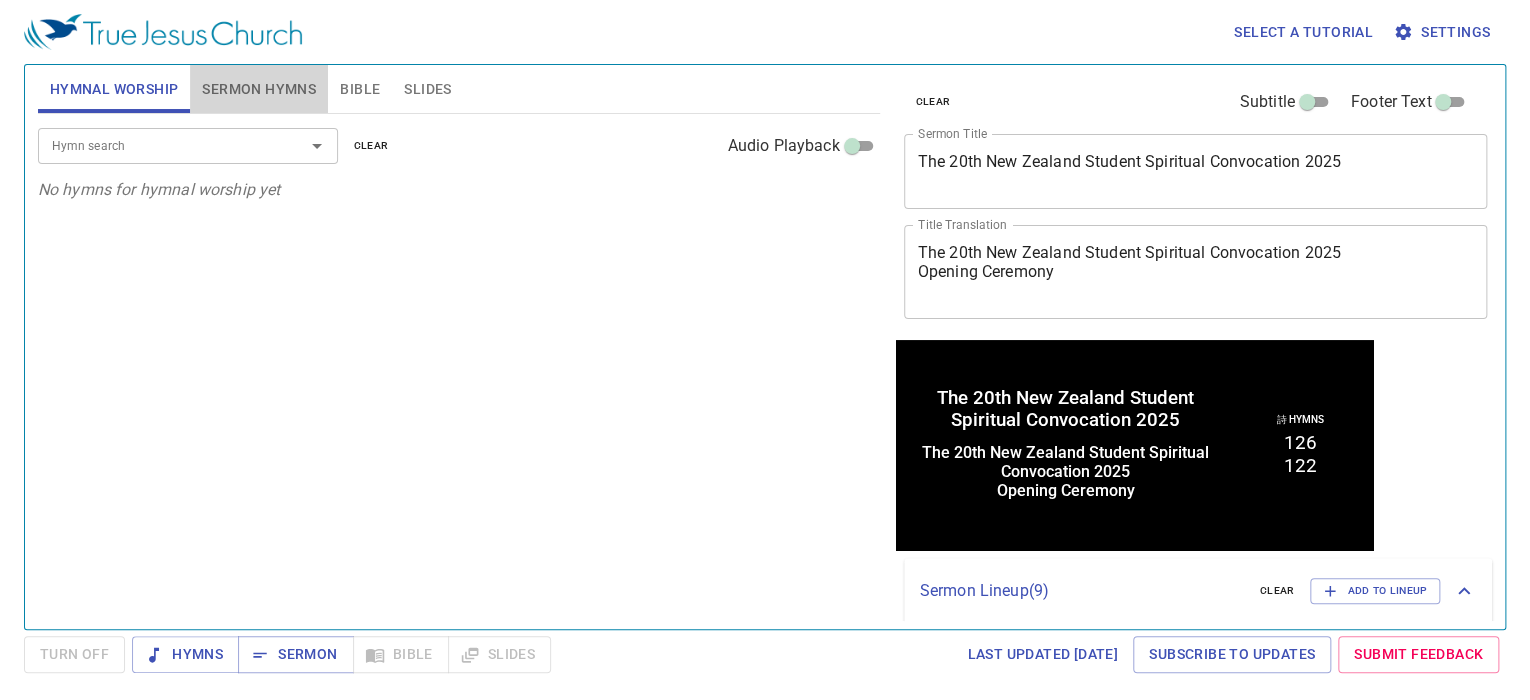 click on "Sermon Hymns" at bounding box center (259, 89) 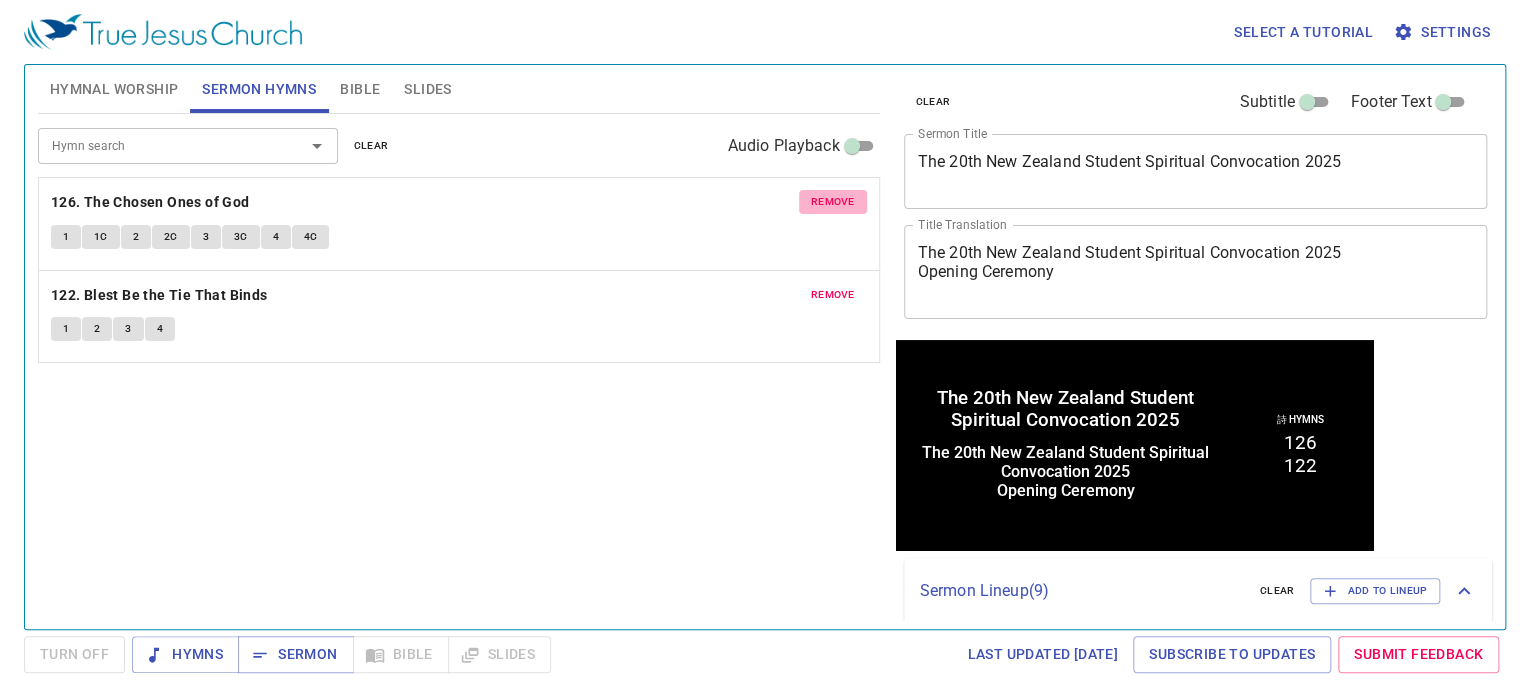 click on "remove" at bounding box center [833, 202] 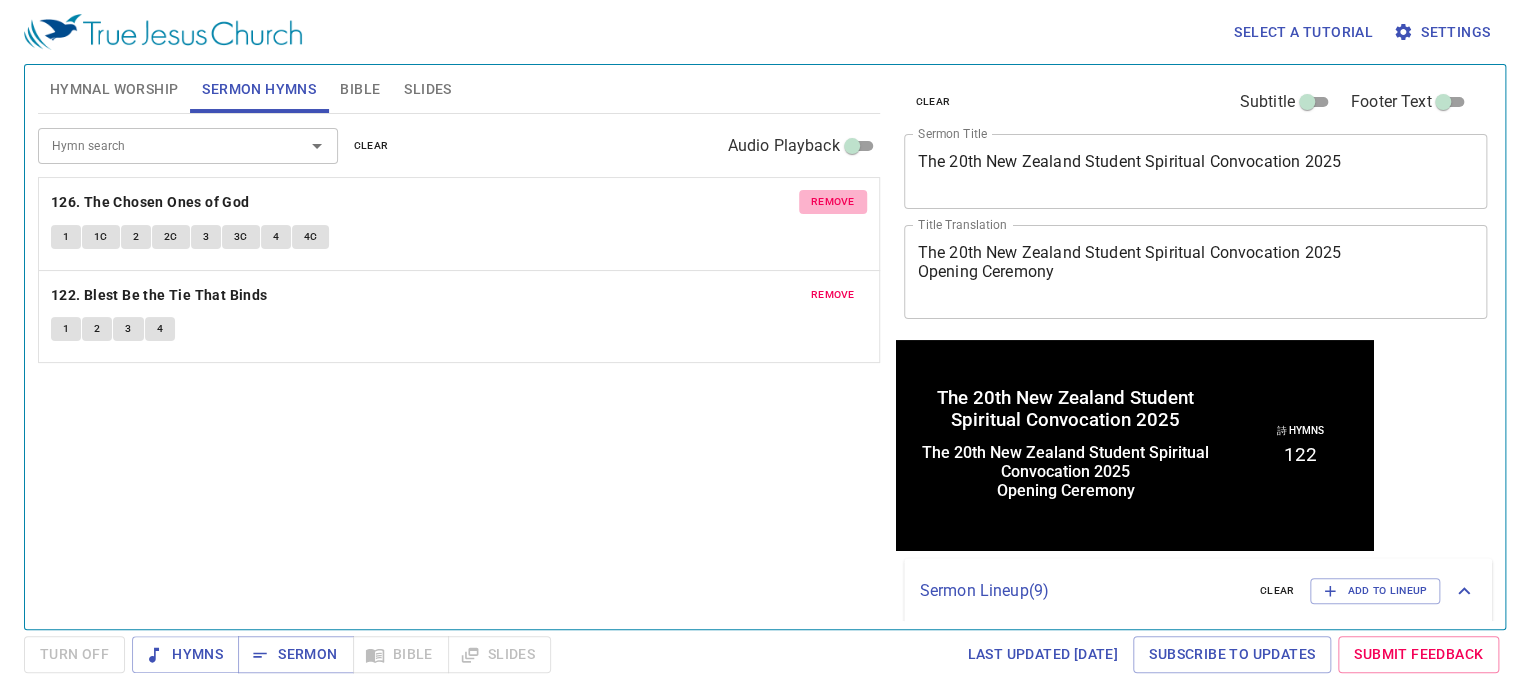 click on "remove" at bounding box center (833, 202) 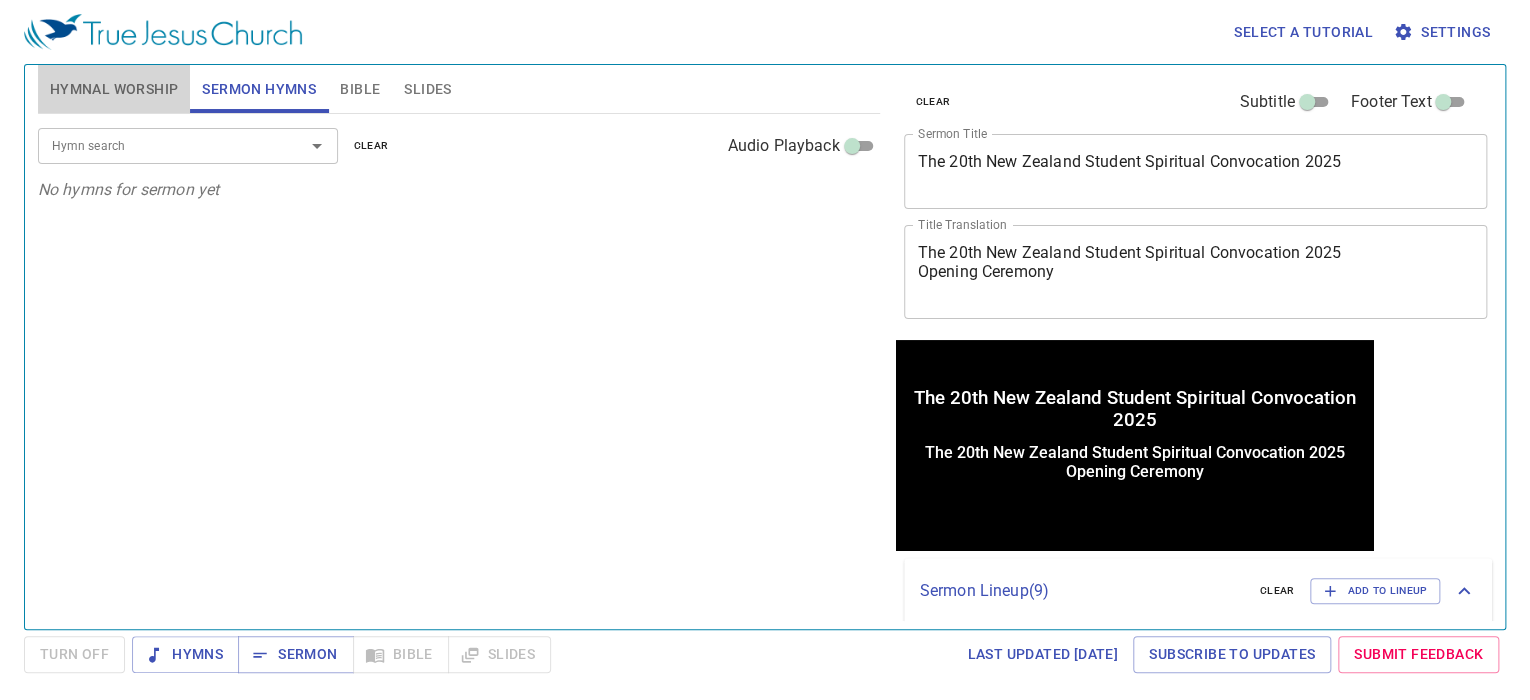 click on "Hymnal Worship" at bounding box center (114, 89) 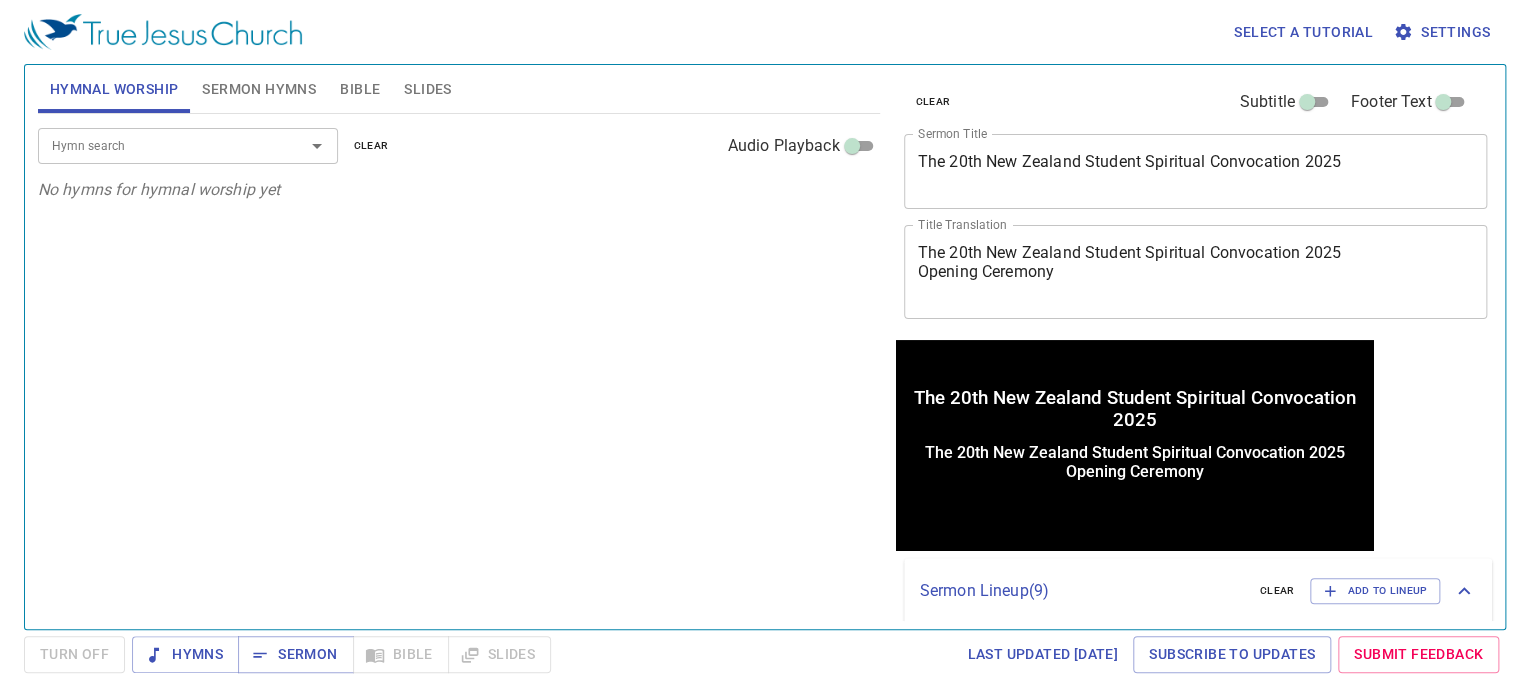 click on "Hymn search Hymn search  clear Audio Playback No hymns for hymnal worship yet" at bounding box center (459, 363) 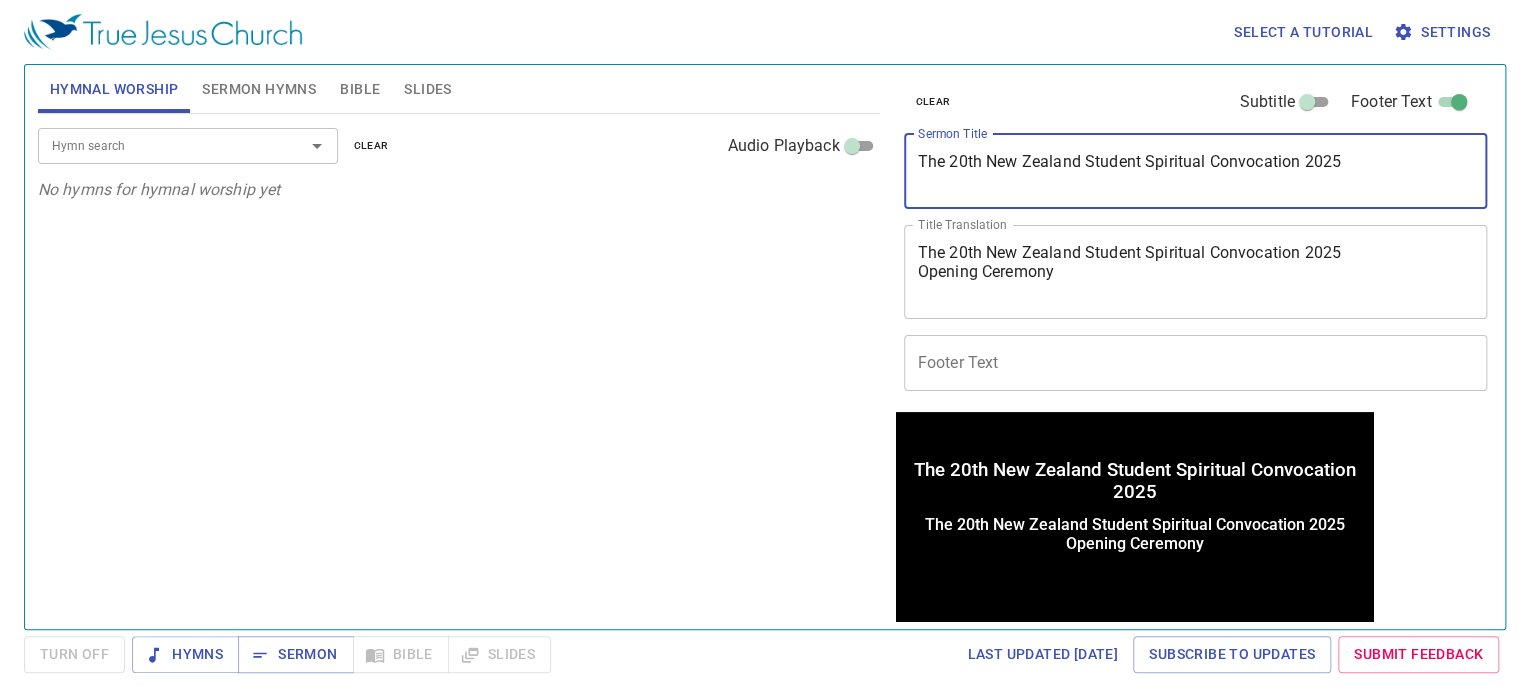 drag, startPoint x: 1188, startPoint y: 169, endPoint x: 791, endPoint y: 148, distance: 397.55502 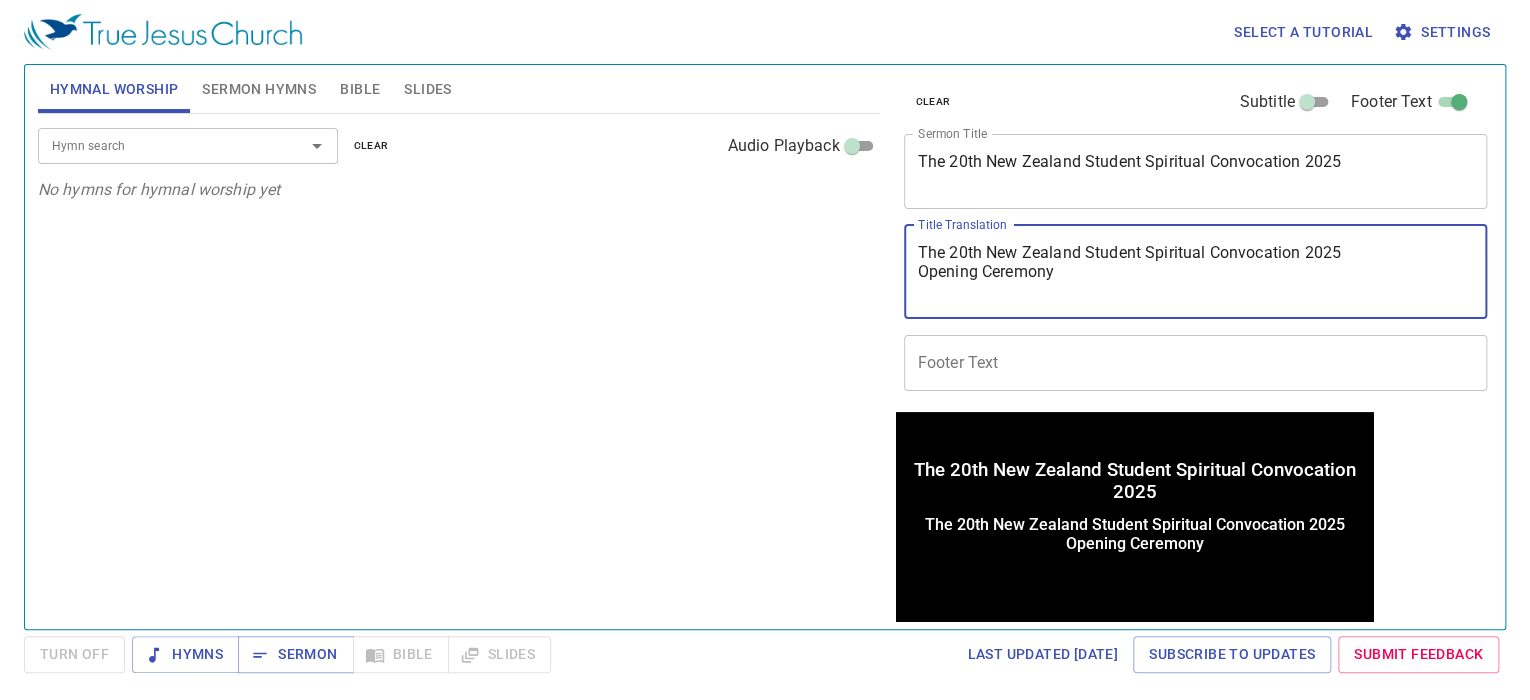 drag, startPoint x: 1049, startPoint y: 272, endPoint x: 812, endPoint y: 208, distance: 245.4893 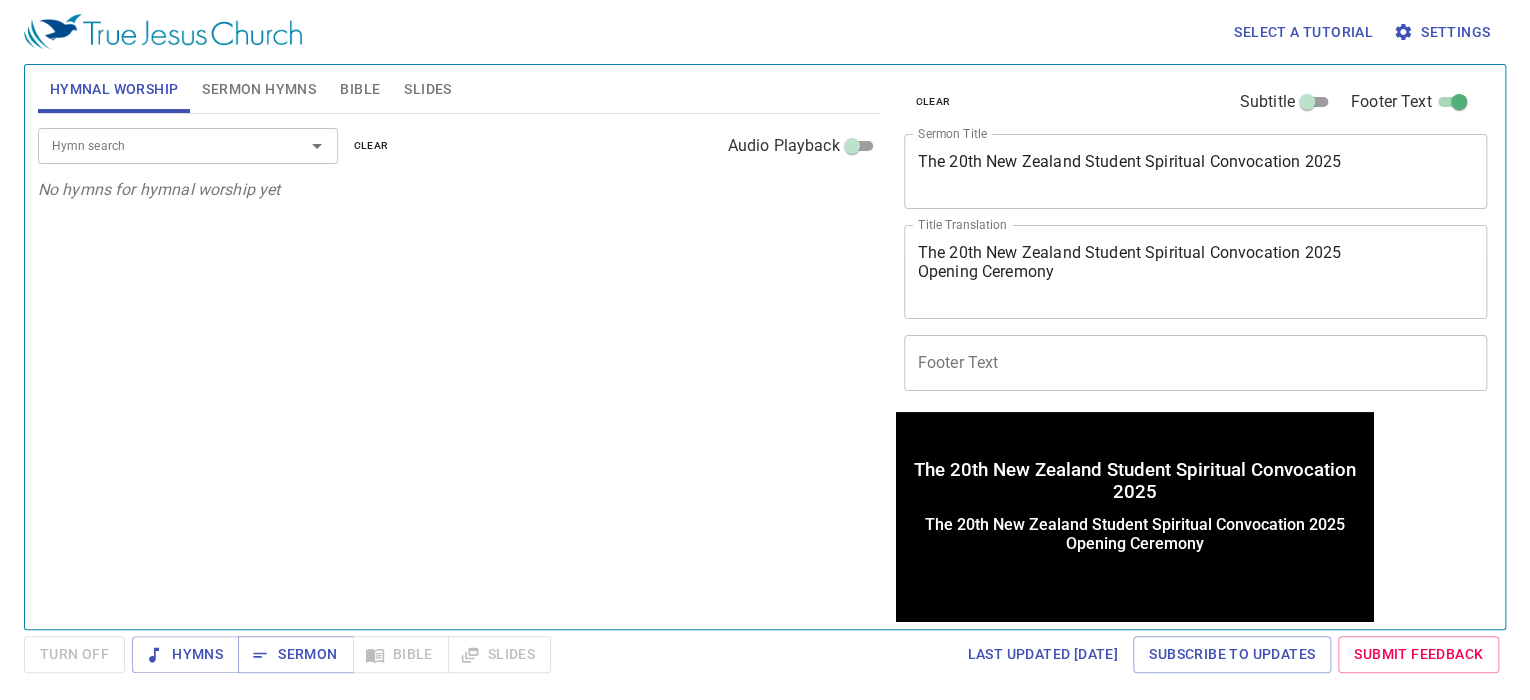 click on "The 20th New Zealand Student Spiritual Convocation 2025
Opening Ceremony
x Title Translation" at bounding box center [1196, 171] 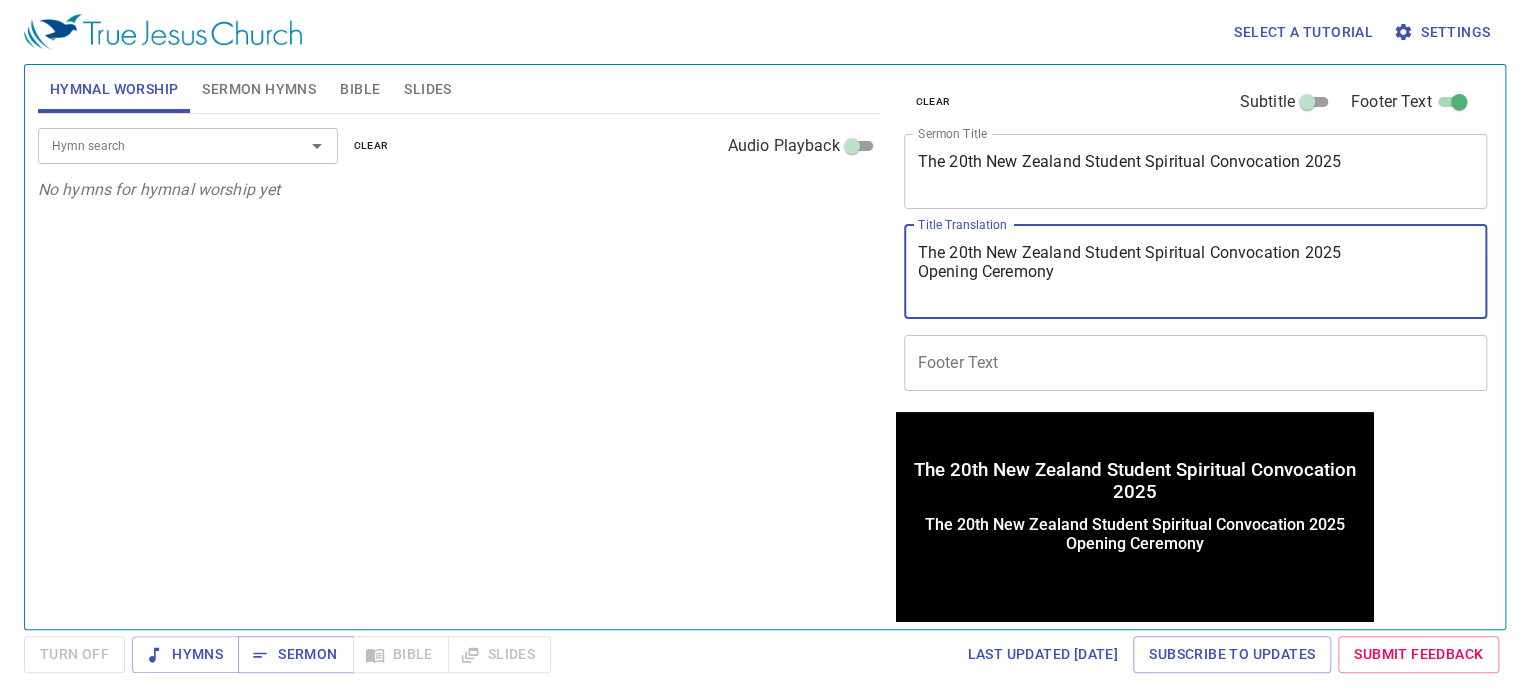 click on "The 20th New Zealand Student Spiritual Convocation 2025
Opening Ceremony" at bounding box center (1196, 271) 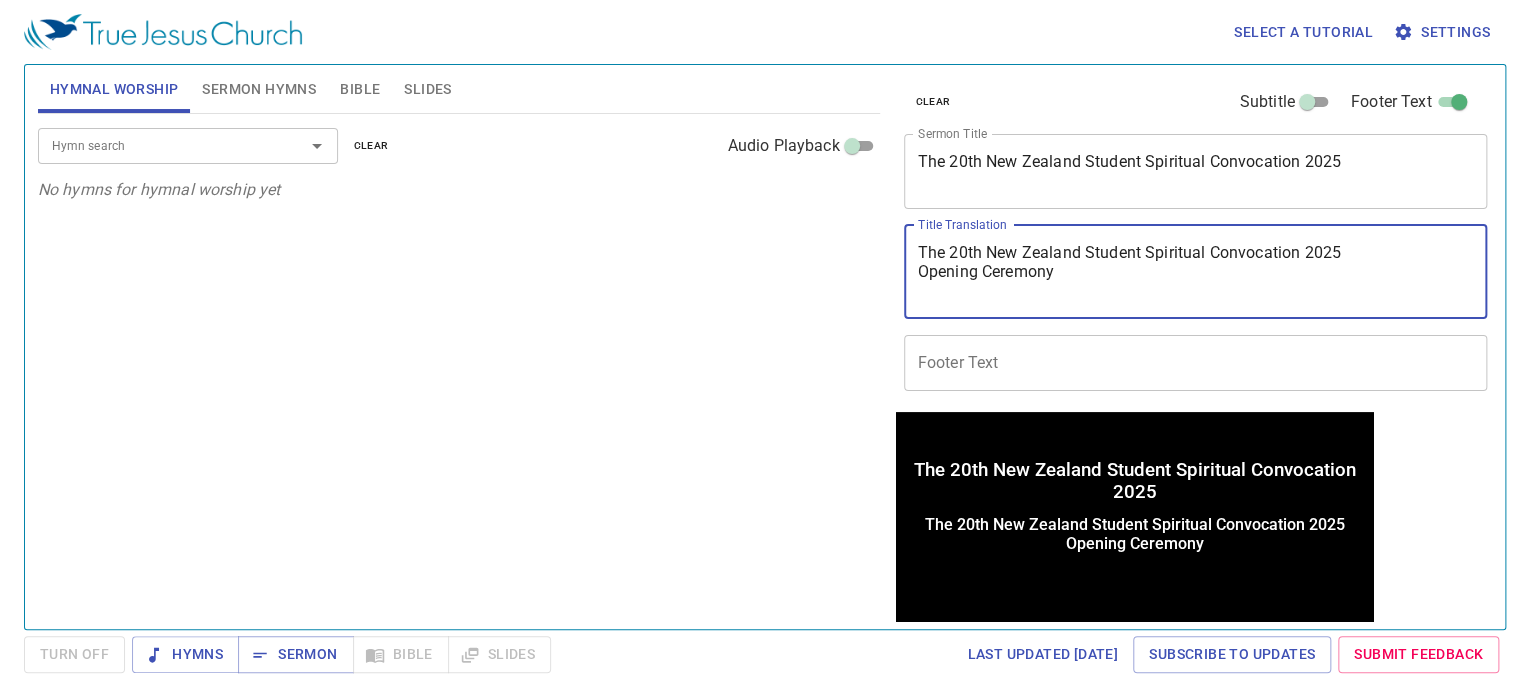 drag, startPoint x: 1249, startPoint y: 274, endPoint x: 825, endPoint y: 272, distance: 424.00473 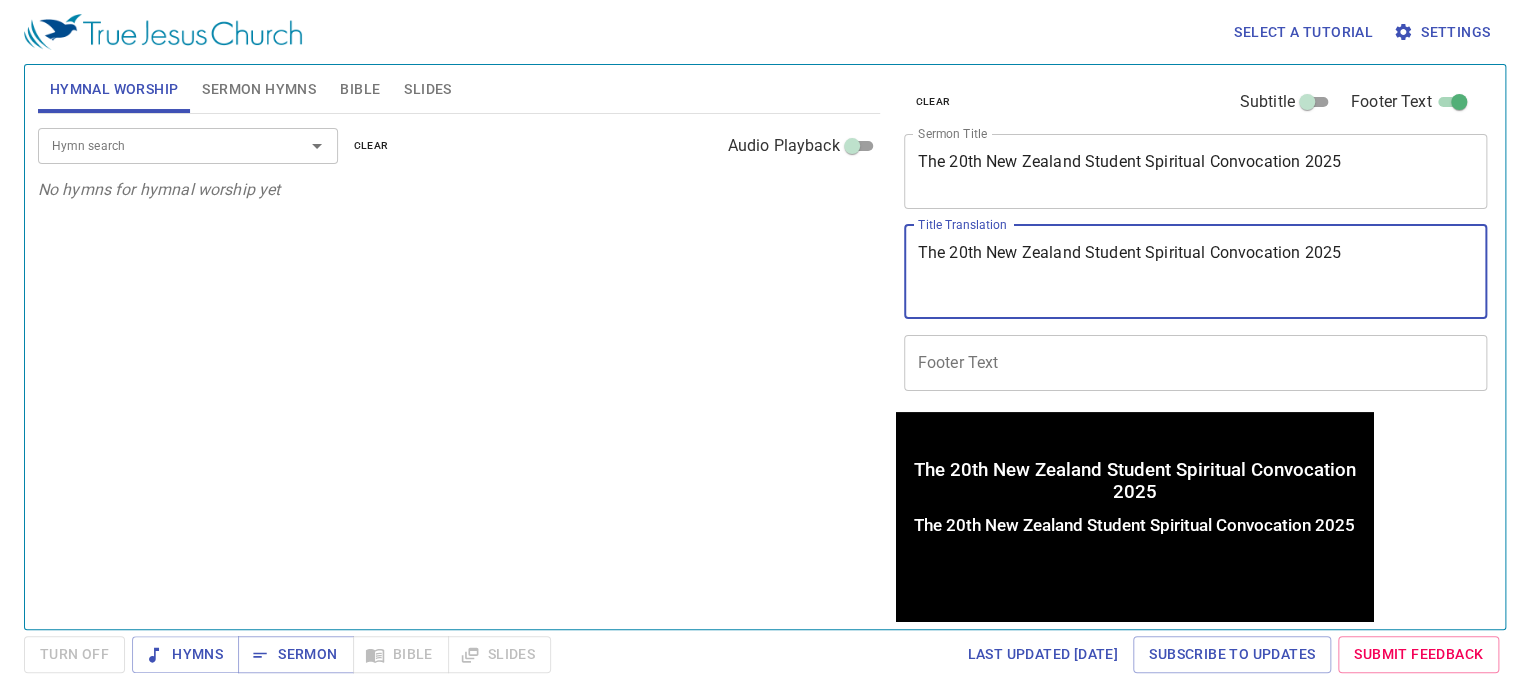 drag, startPoint x: 1084, startPoint y: 251, endPoint x: 1267, endPoint y: 252, distance: 183.00273 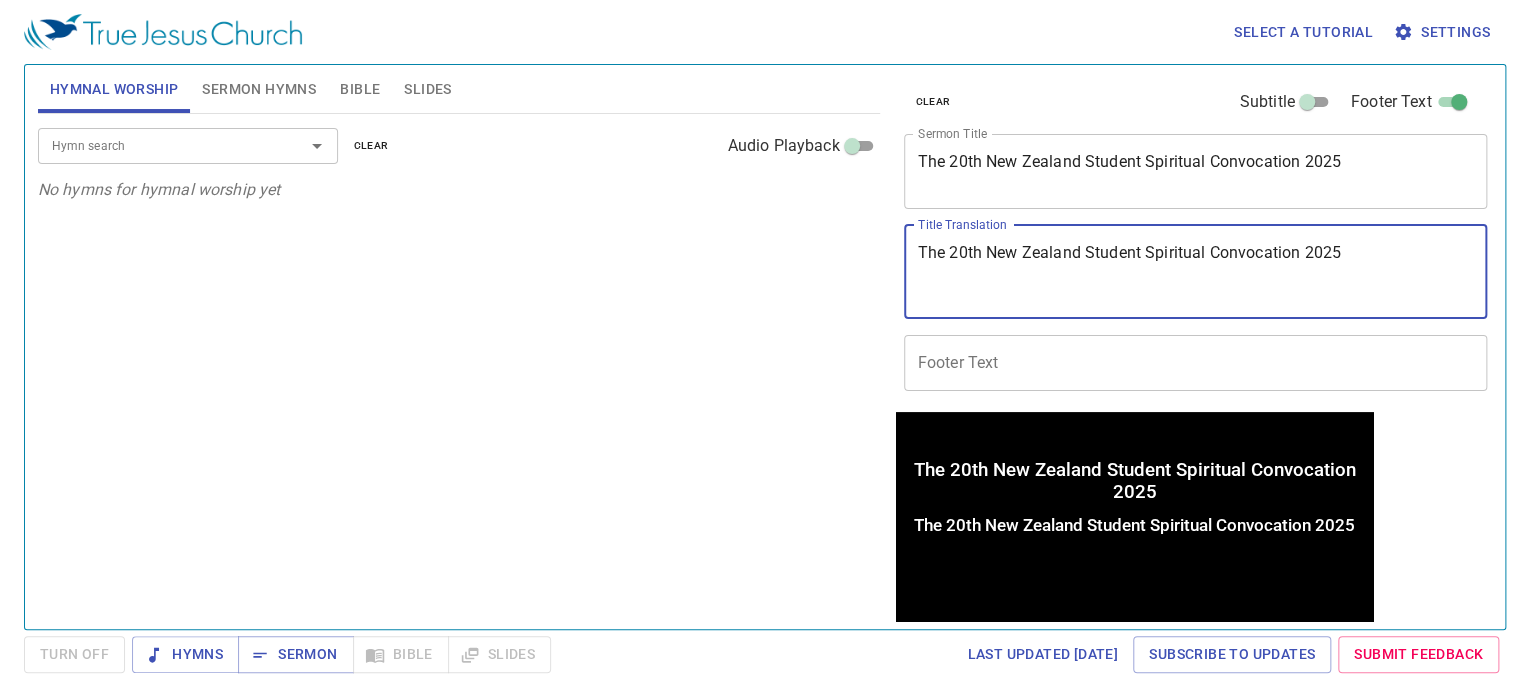 click on "The 20th New Zealand Student Spiritual Convocation 2025" at bounding box center (1196, 271) 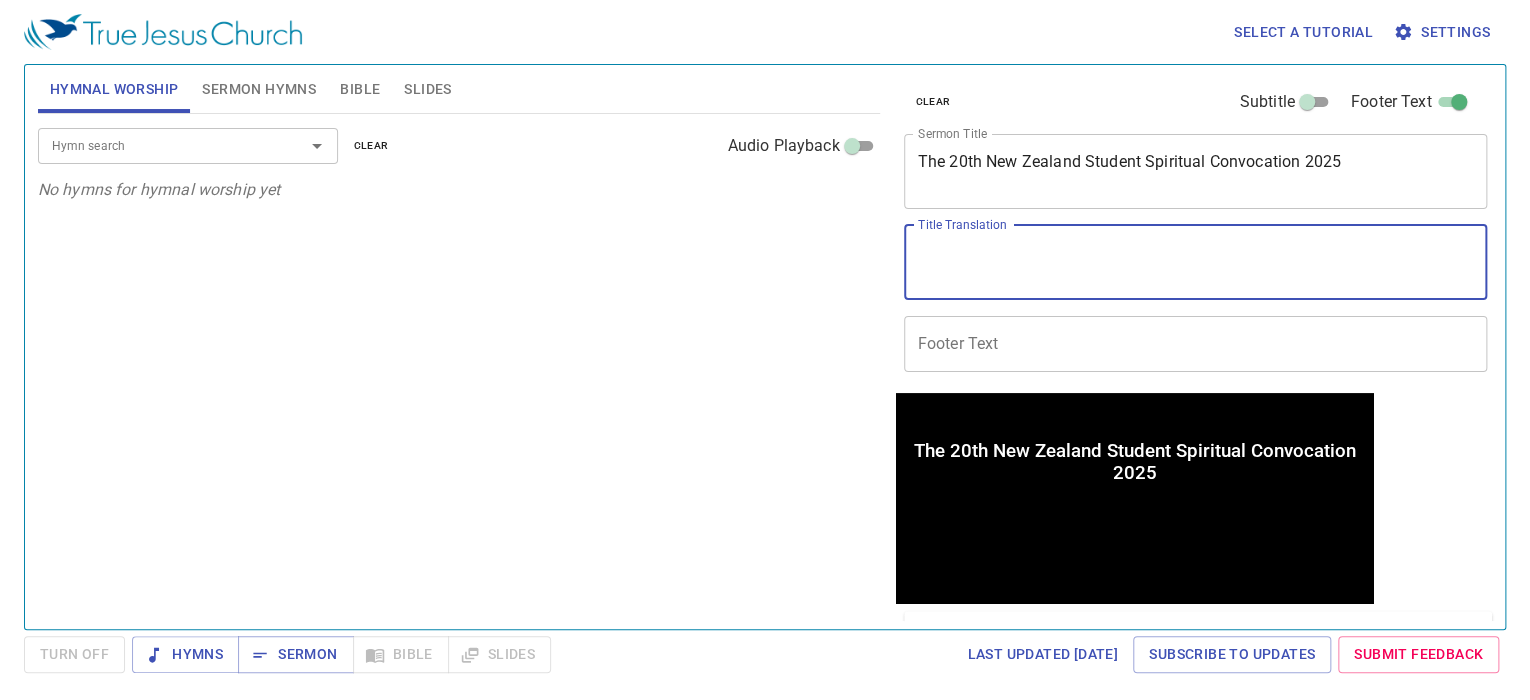 type 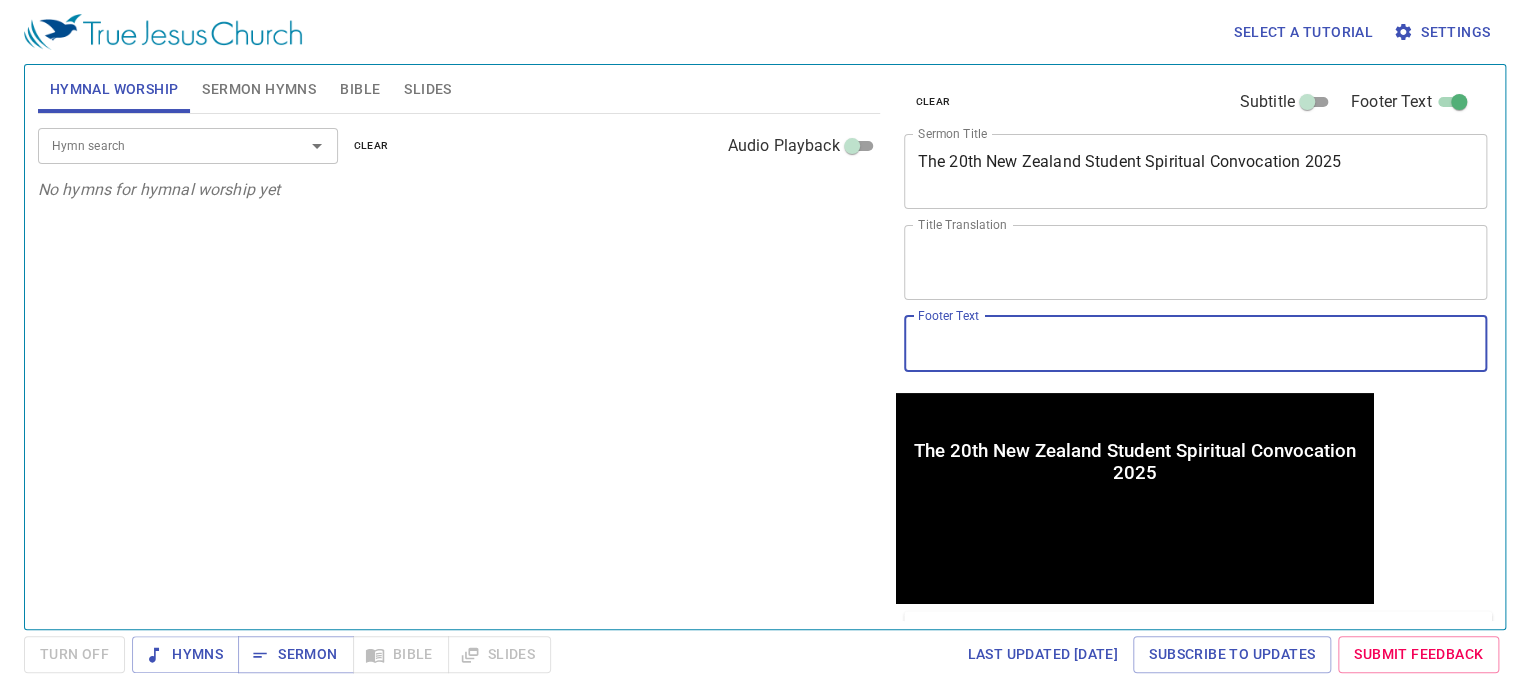 click on "Footer Text" at bounding box center (1196, 344) 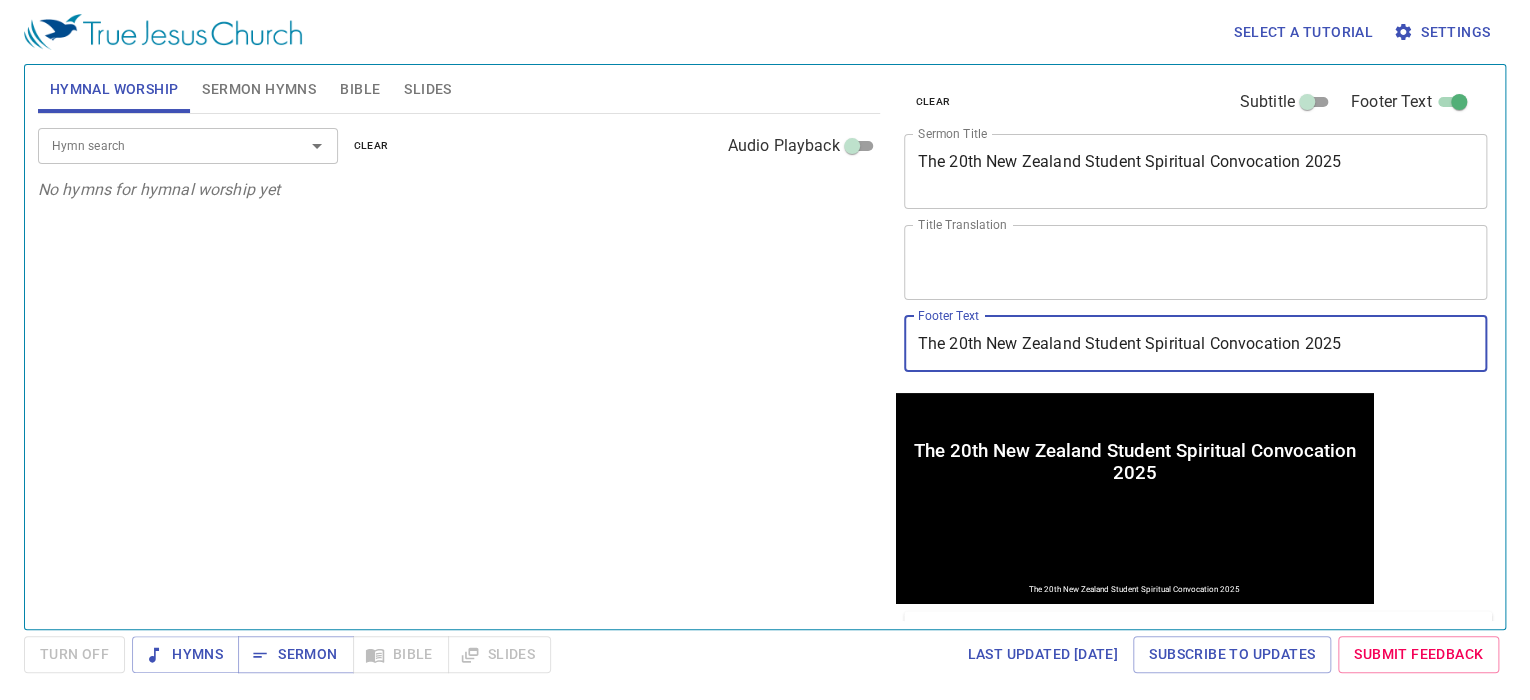 type on "The 20th New Zealand Student Spiritual Convocation 2025" 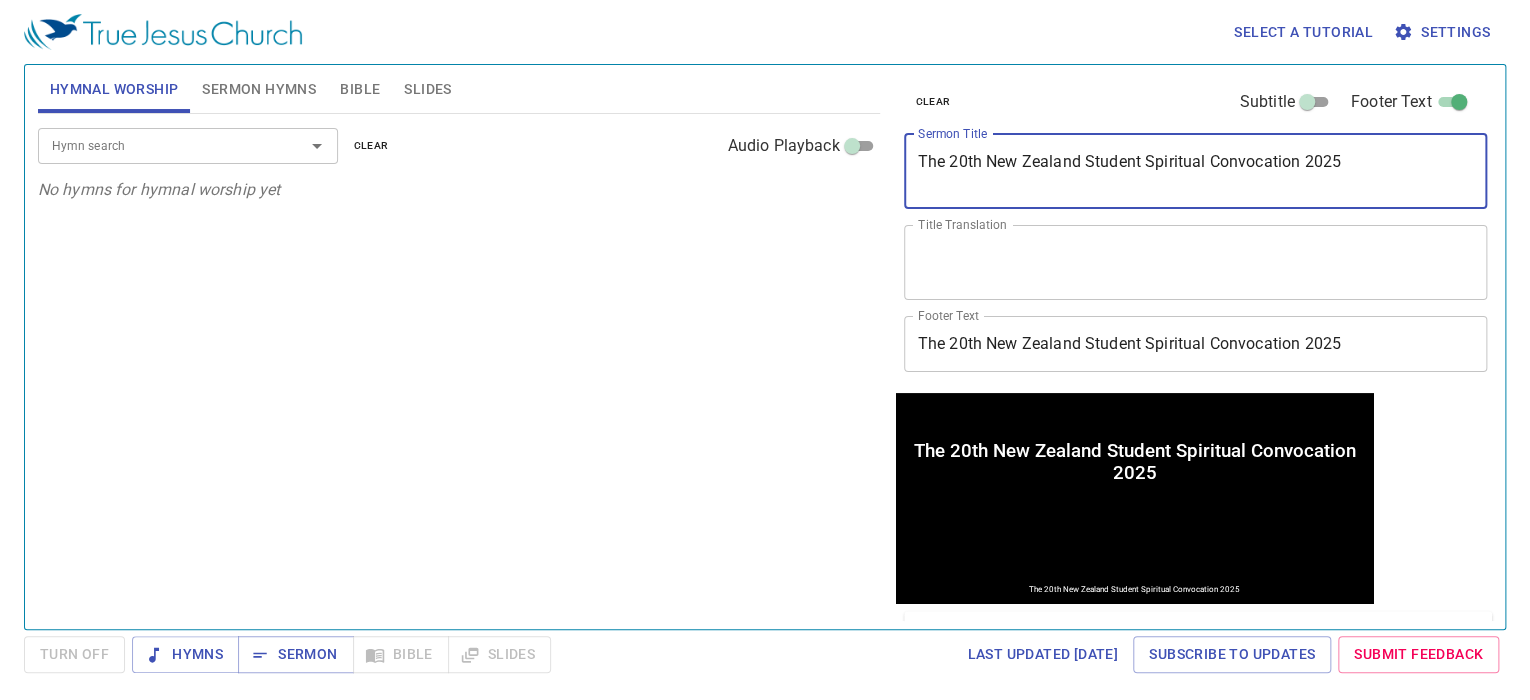 drag, startPoint x: 1152, startPoint y: 167, endPoint x: 793, endPoint y: 145, distance: 359.67346 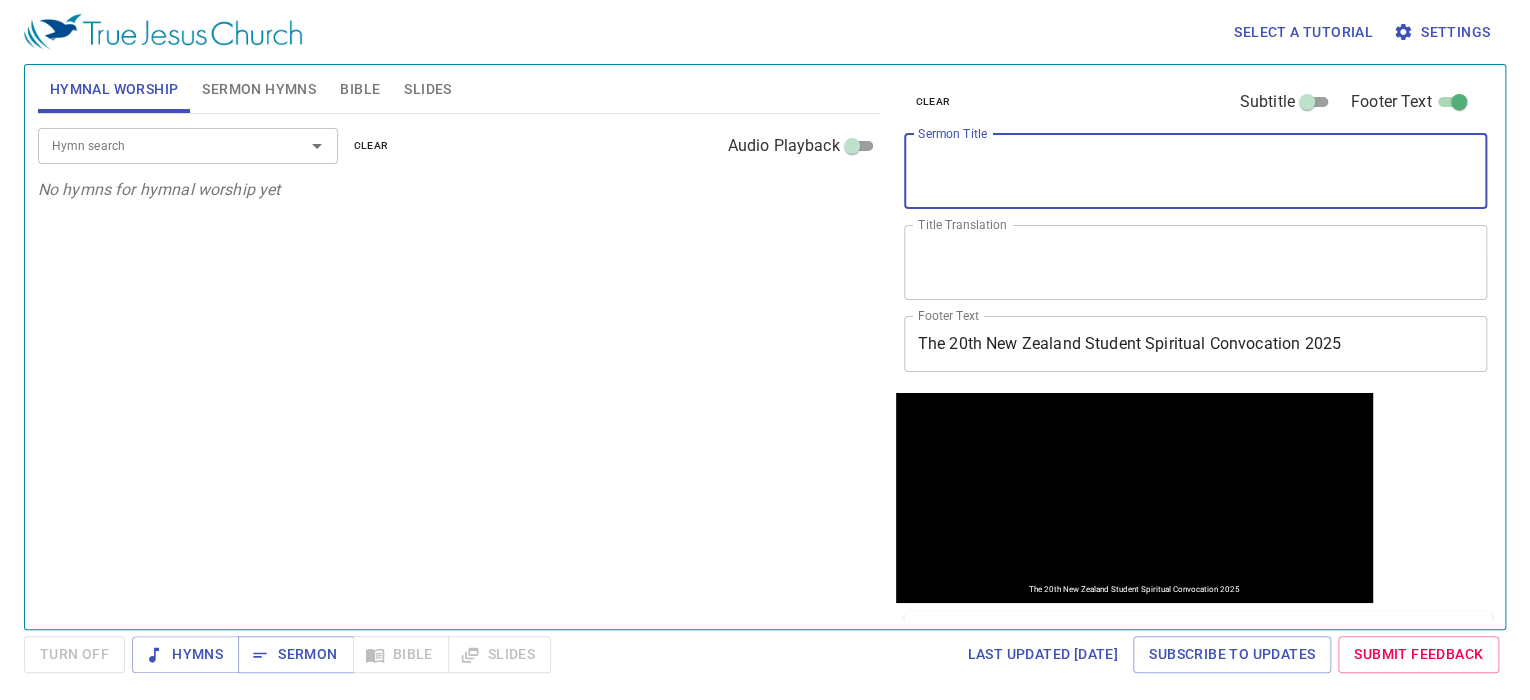 click on "Sermon Title" at bounding box center [1196, 171] 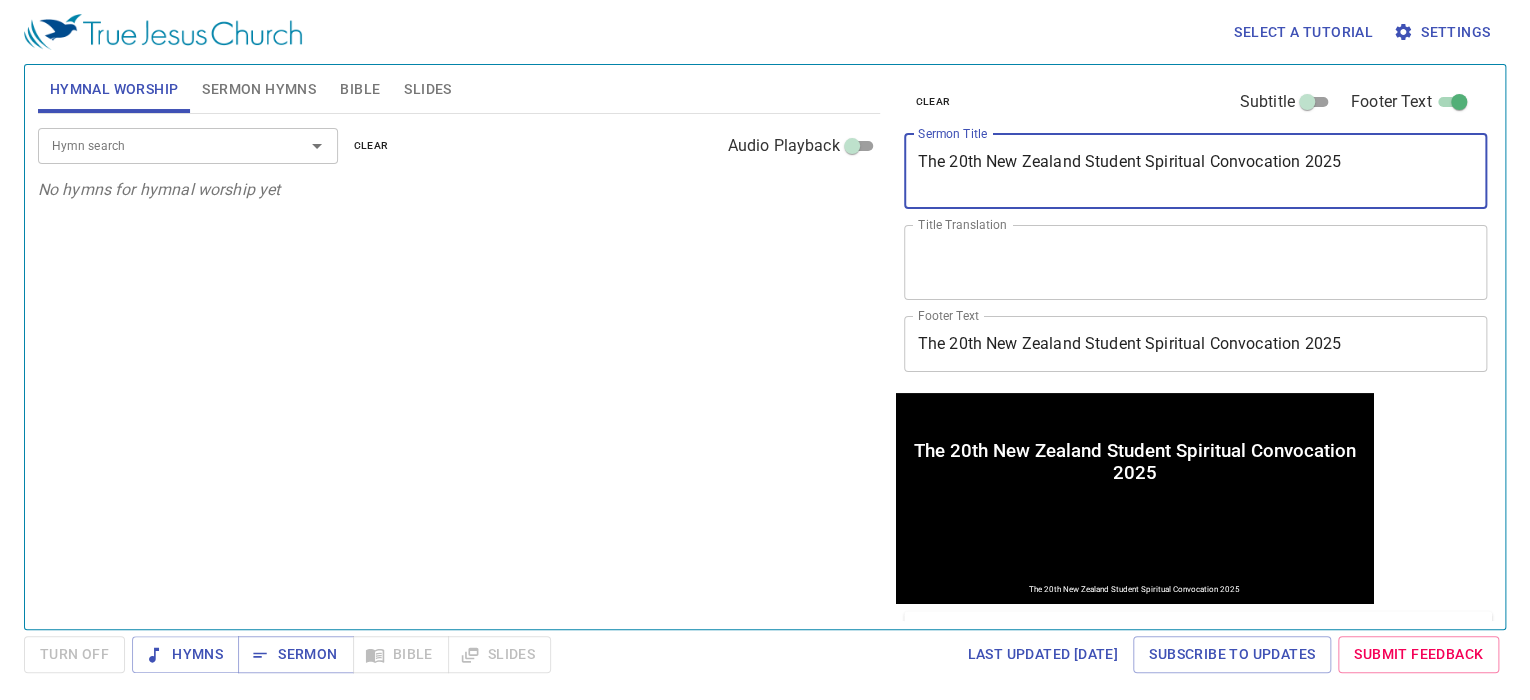 click on "The 20th New Zealand Student Spiritual Convocation 2025" at bounding box center (1196, 171) 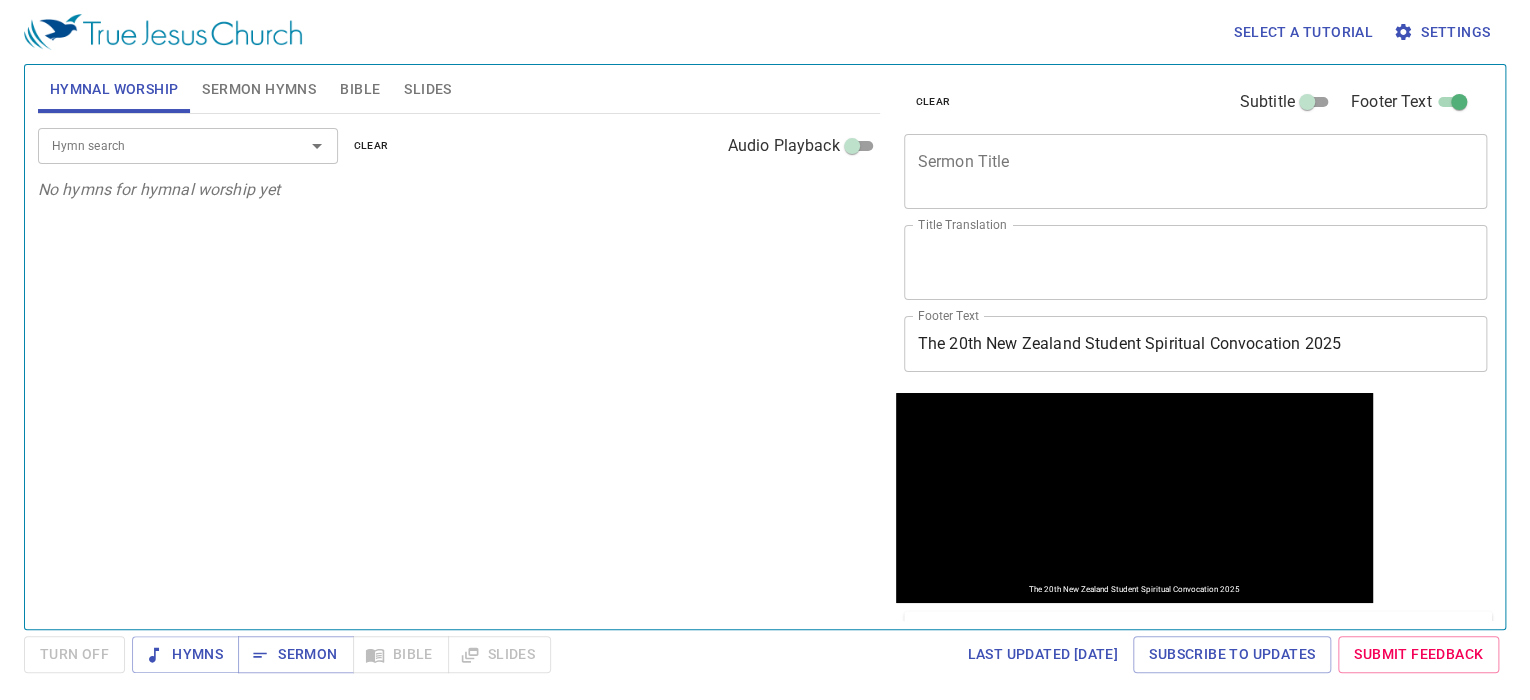 click on "x Sermon Title" at bounding box center (1196, 171) 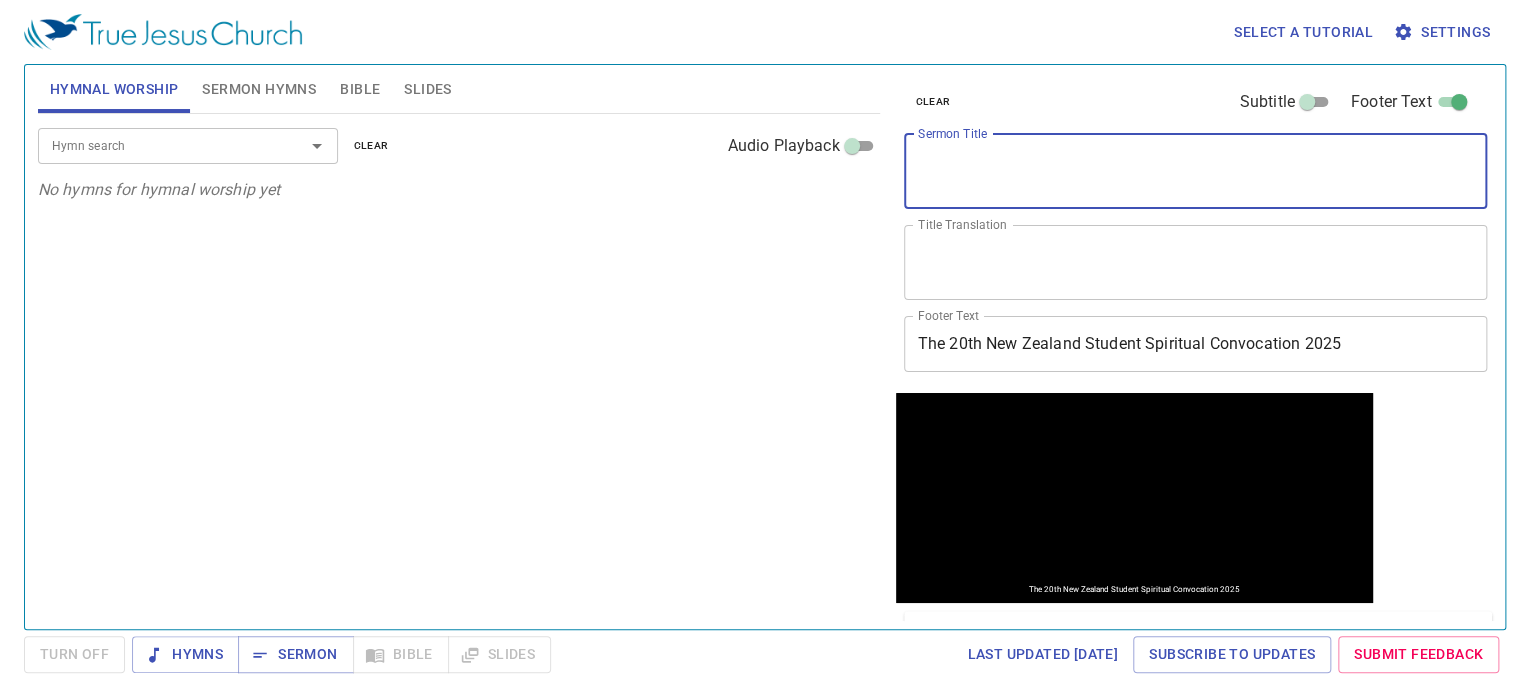 paste on "教义: 圣灵" 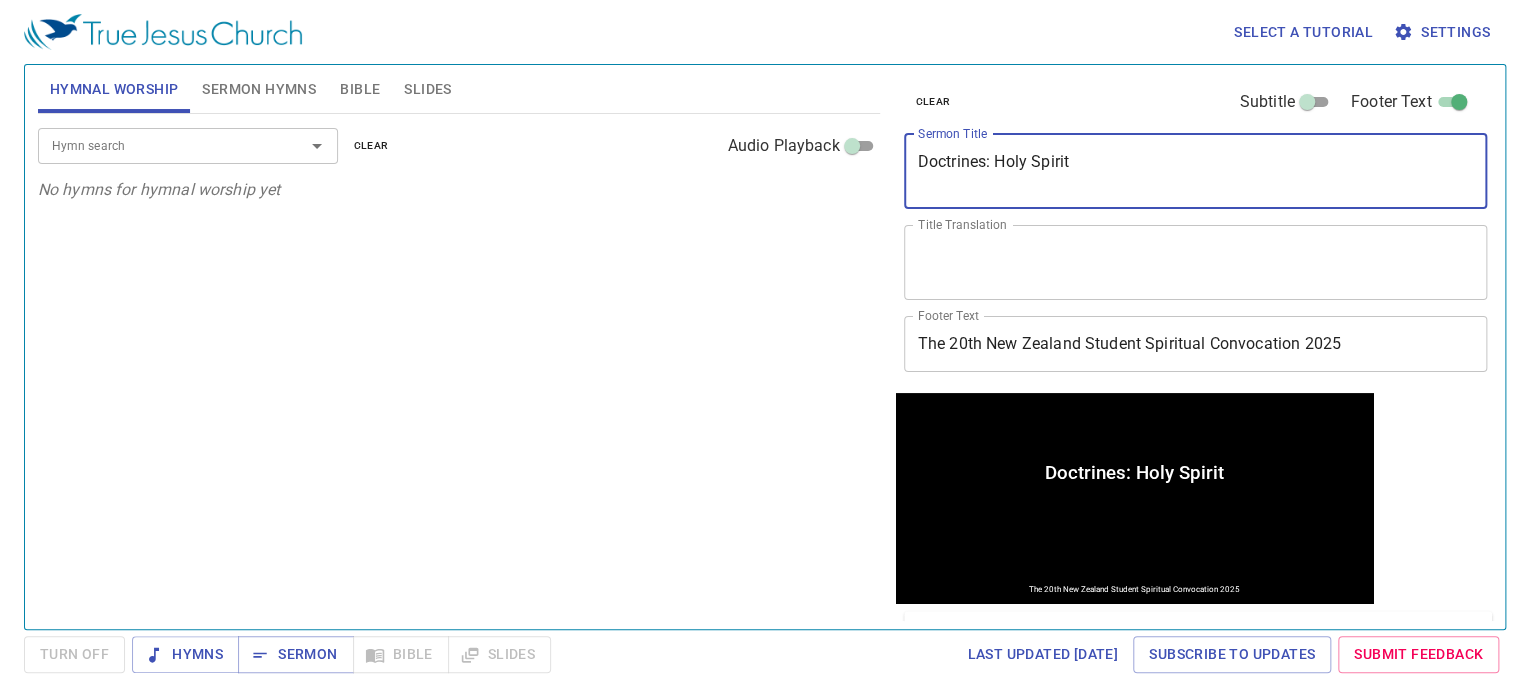 type on "教义: 圣灵" 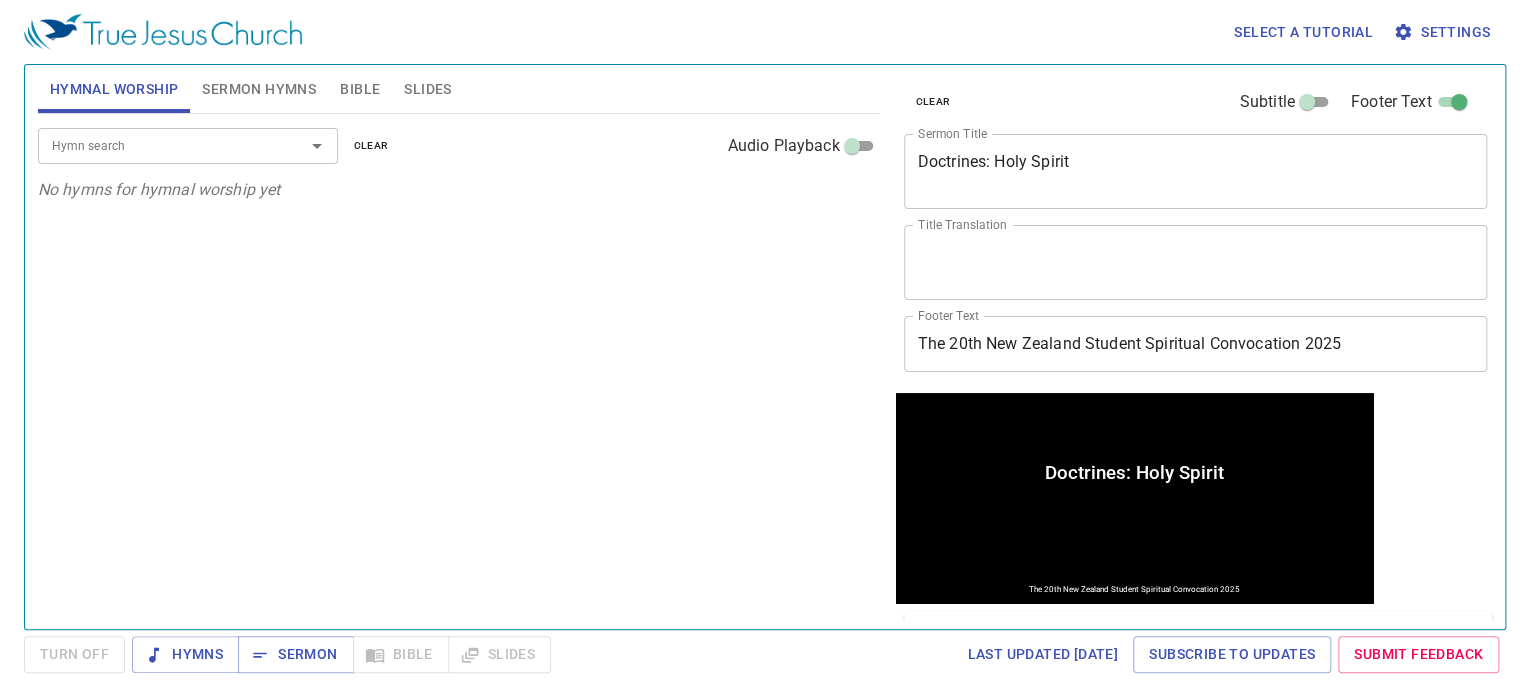 click on "x Title Translation" at bounding box center (1196, 171) 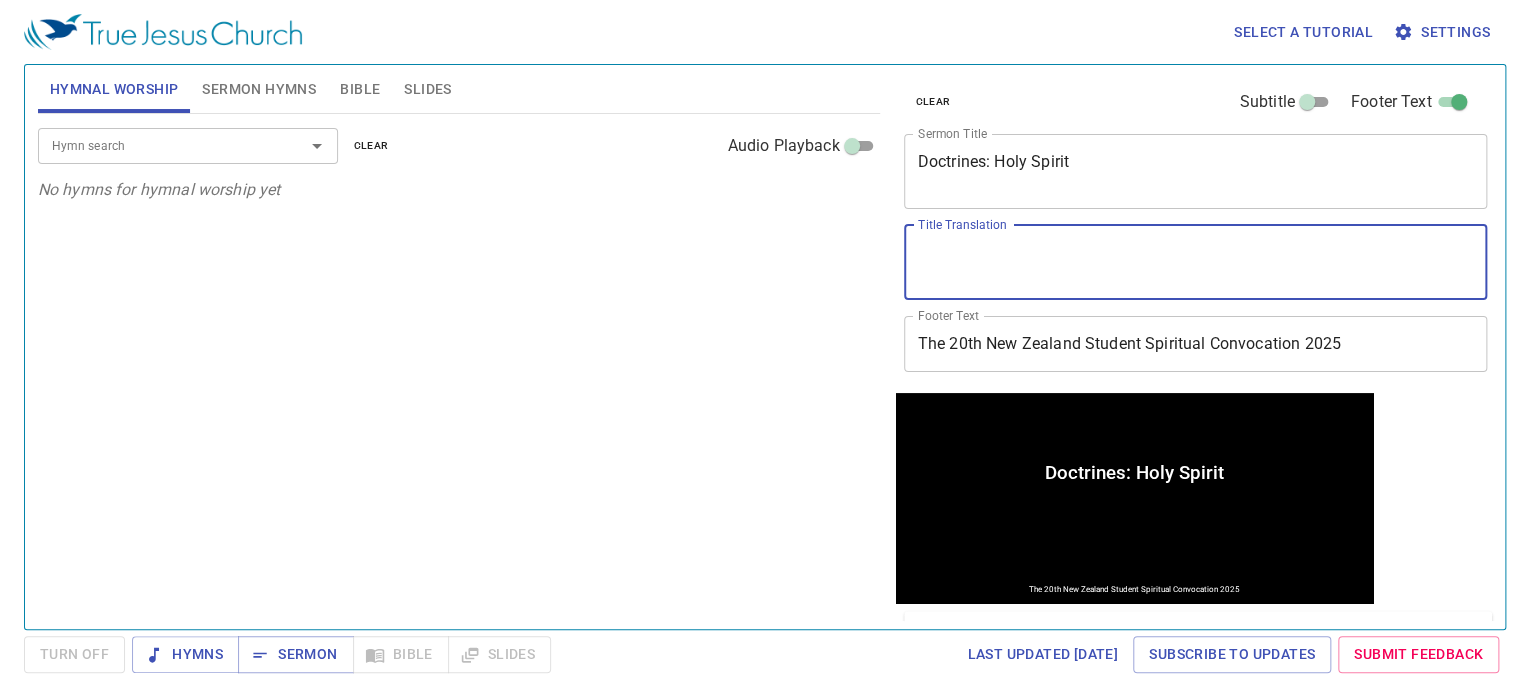 paste on "Doctrines: Holy Spirit" 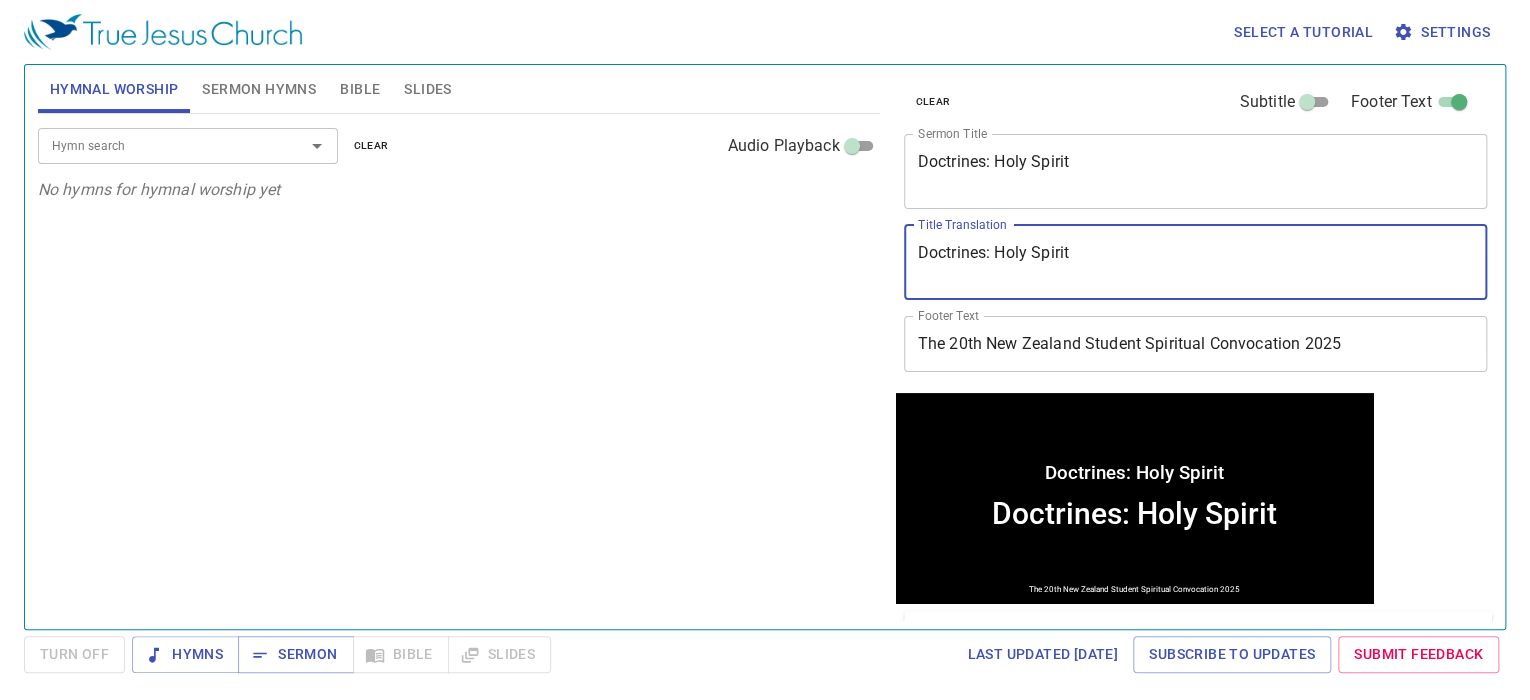 type on "Doctrines: Holy Spirit" 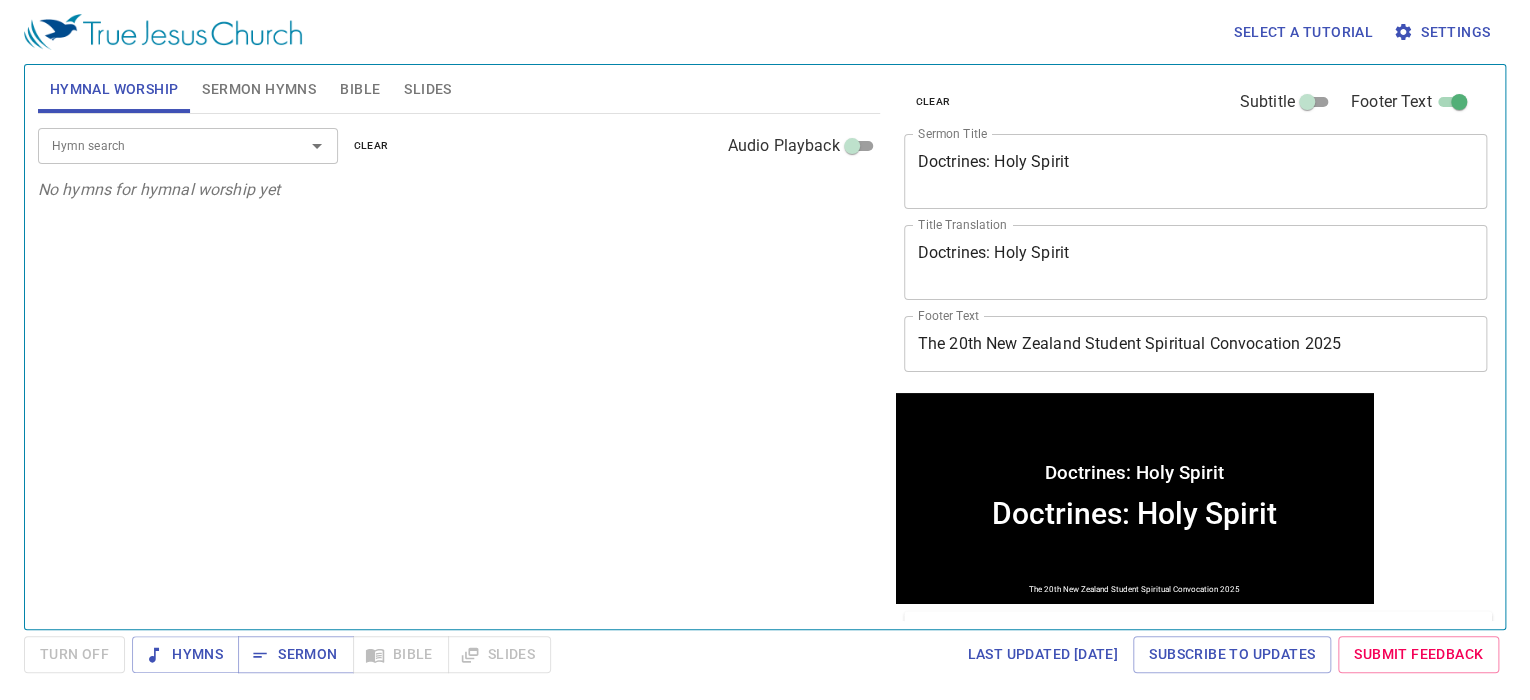 click on "Hymn search Hymn search   clear Audio Playback No hymns for hymnal worship yet" at bounding box center (459, 363) 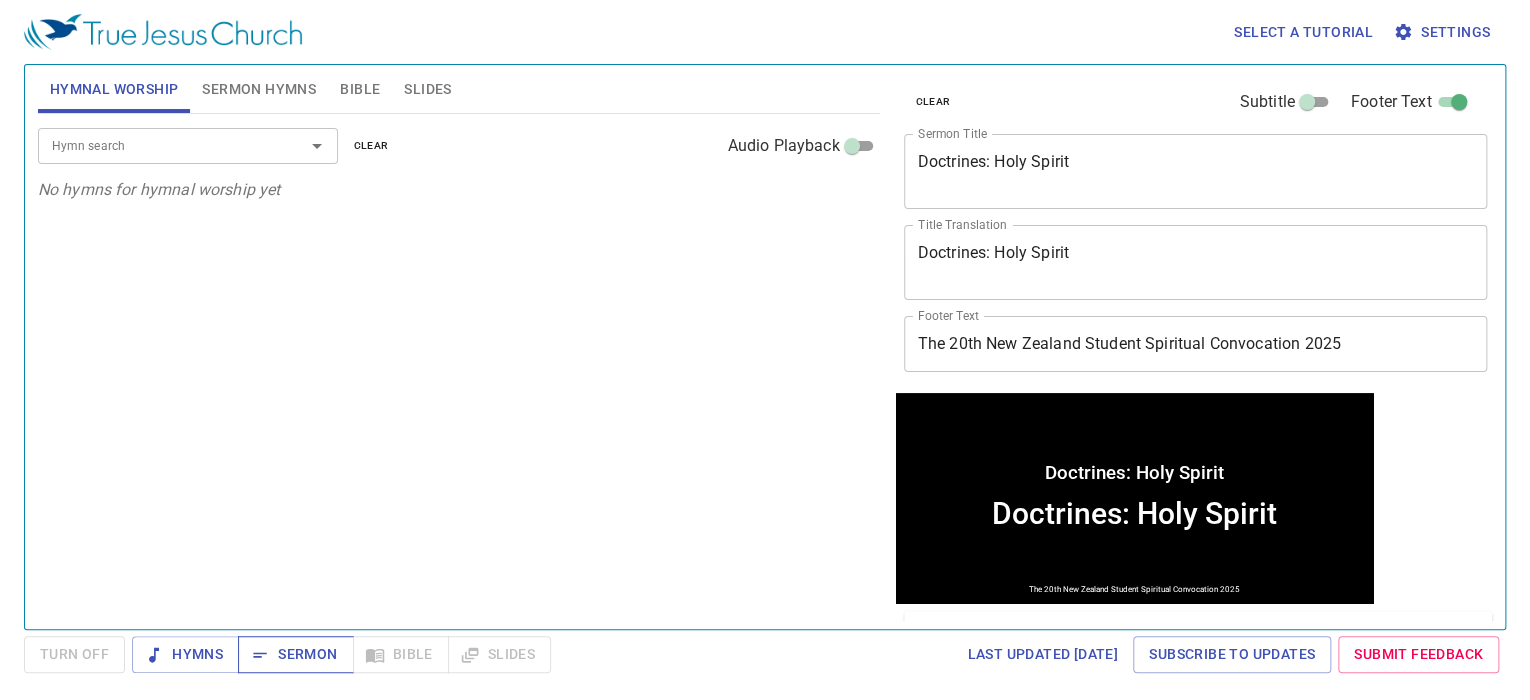 click on "Sermon" at bounding box center [185, 654] 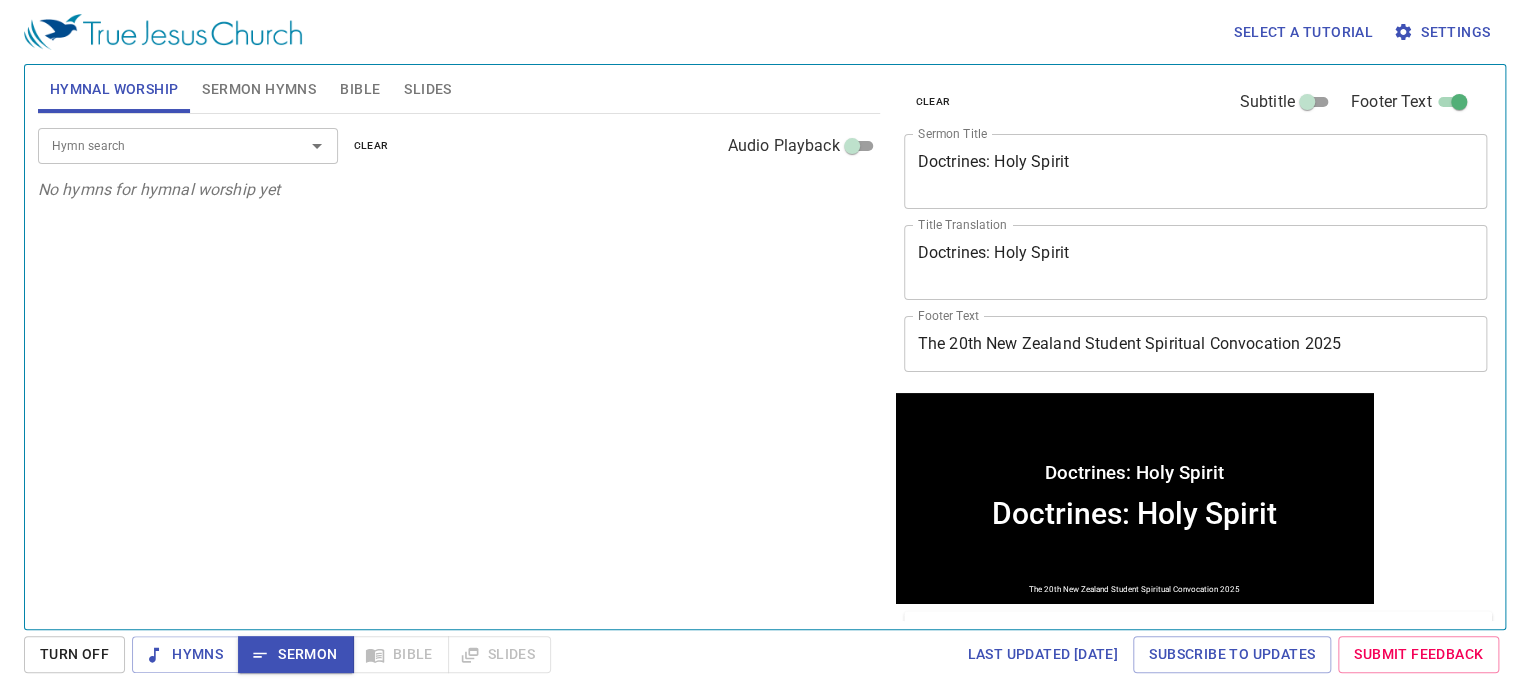 drag, startPoint x: 599, startPoint y: 213, endPoint x: 603, endPoint y: 226, distance: 13.601471 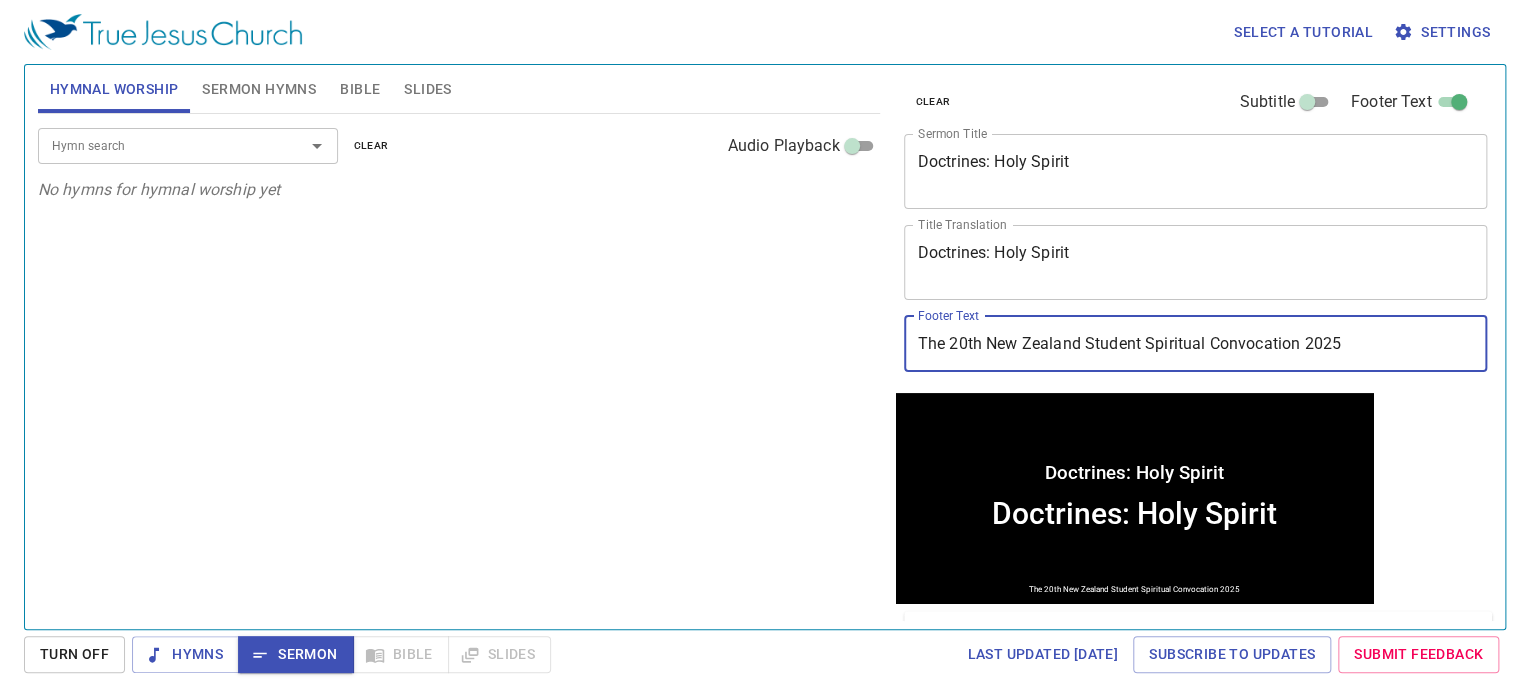 click on "The 20th New Zealand Student Spiritual Convocation 2025" at bounding box center [1196, 344] 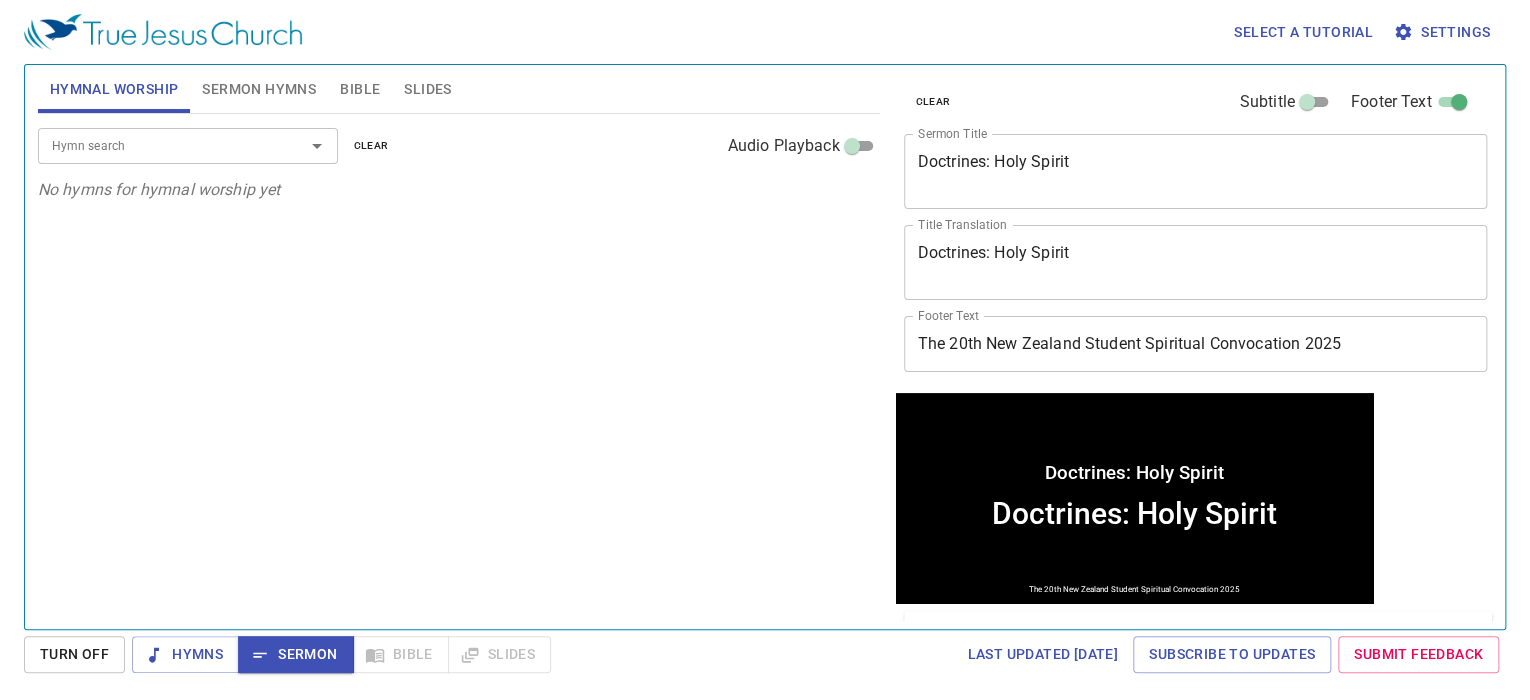 click on "Doctrines: Holy Spirit
x Title Translation" at bounding box center (1196, 171) 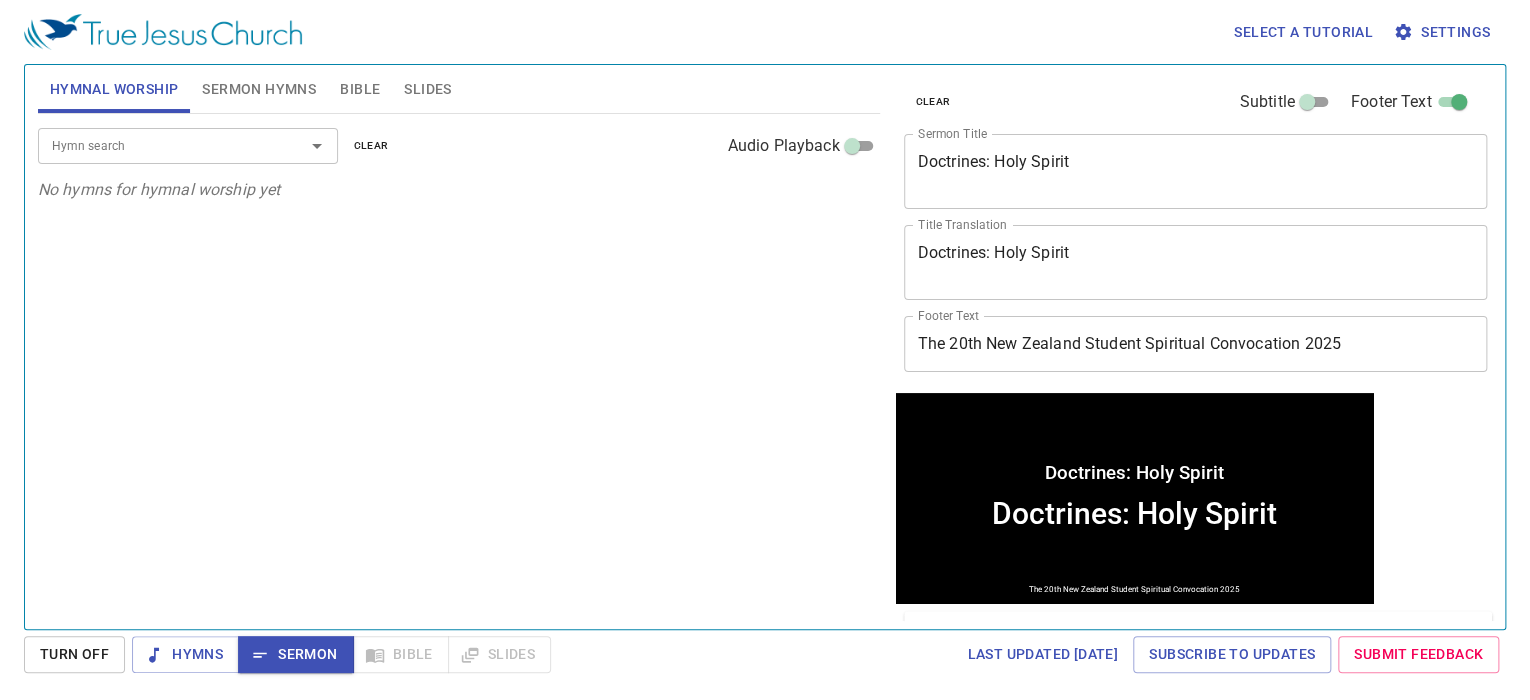click on "Hymn search Hymn search   clear Audio Playback No hymns for hymnal worship yet" at bounding box center [459, 363] 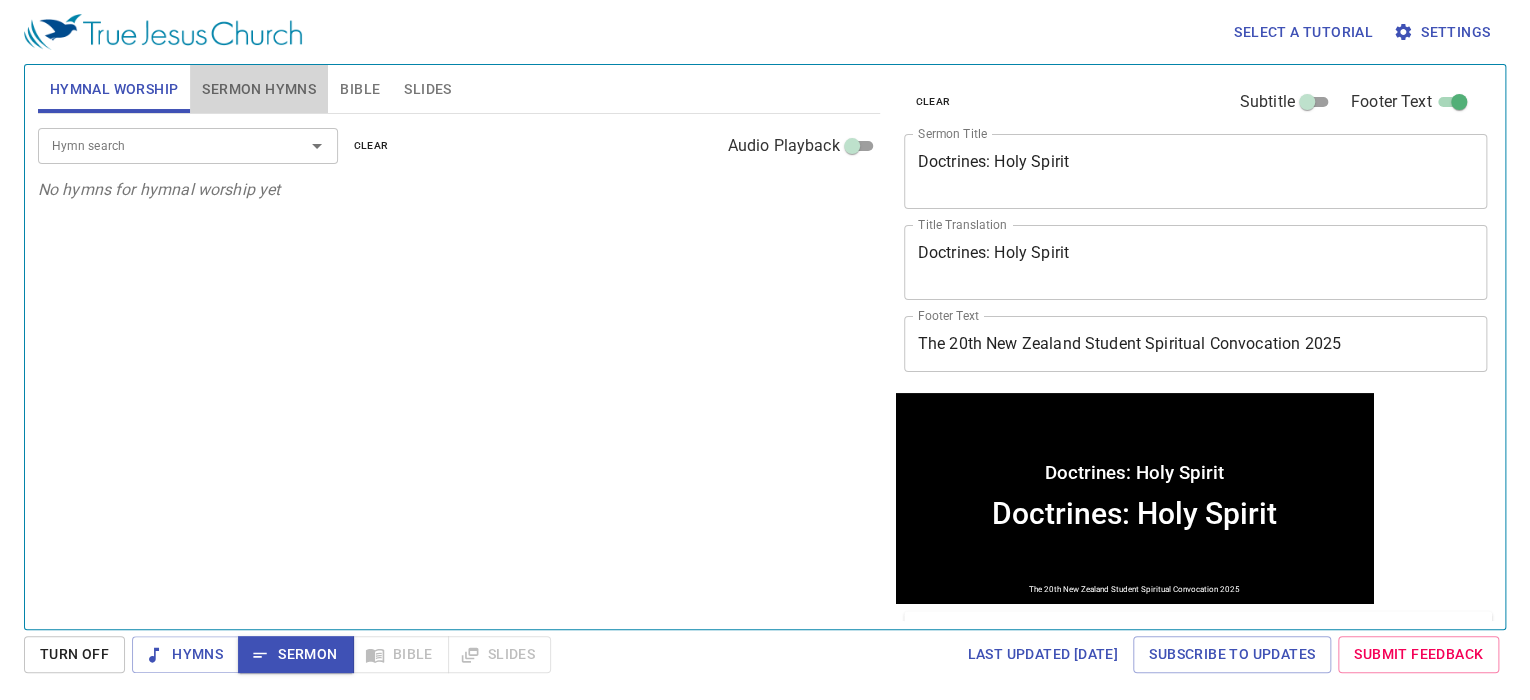 click on "Sermon Hymns" at bounding box center [259, 89] 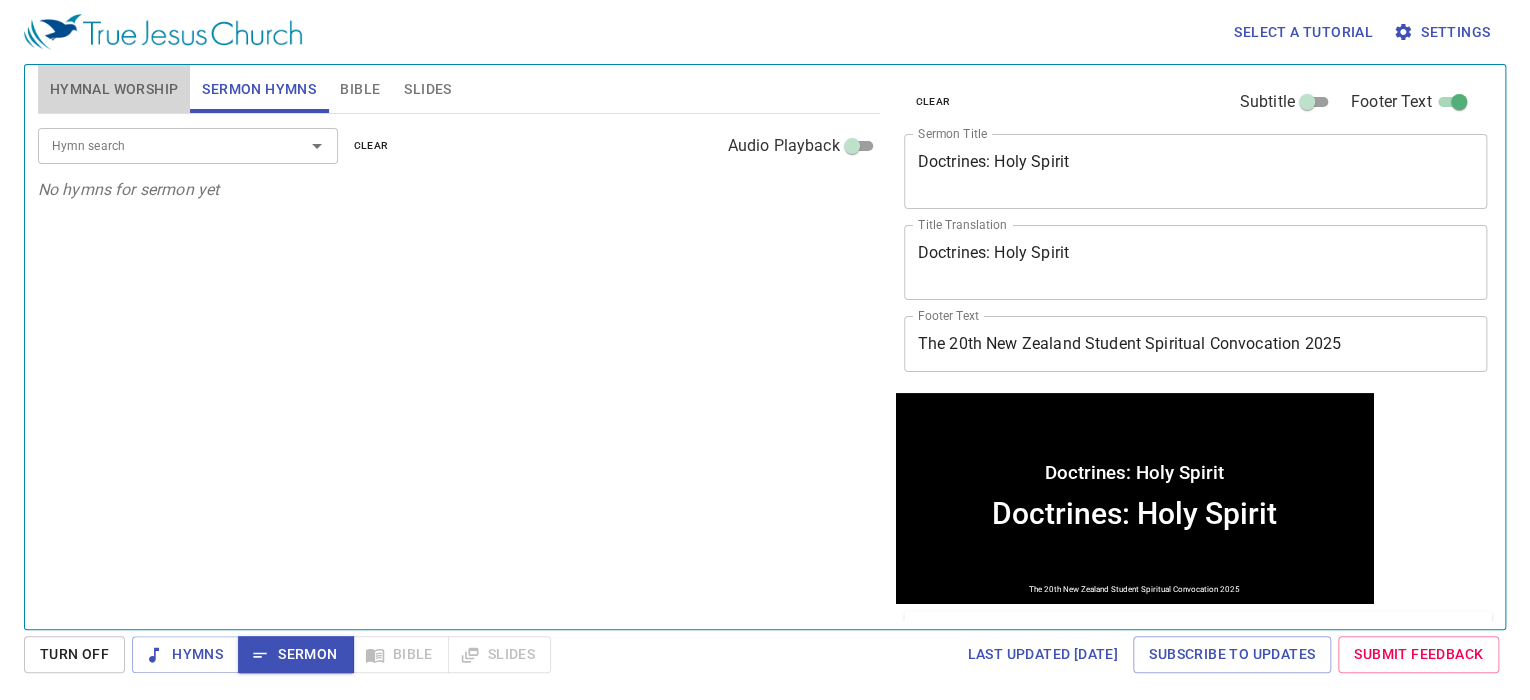 click on "Hymnal Worship" at bounding box center [114, 89] 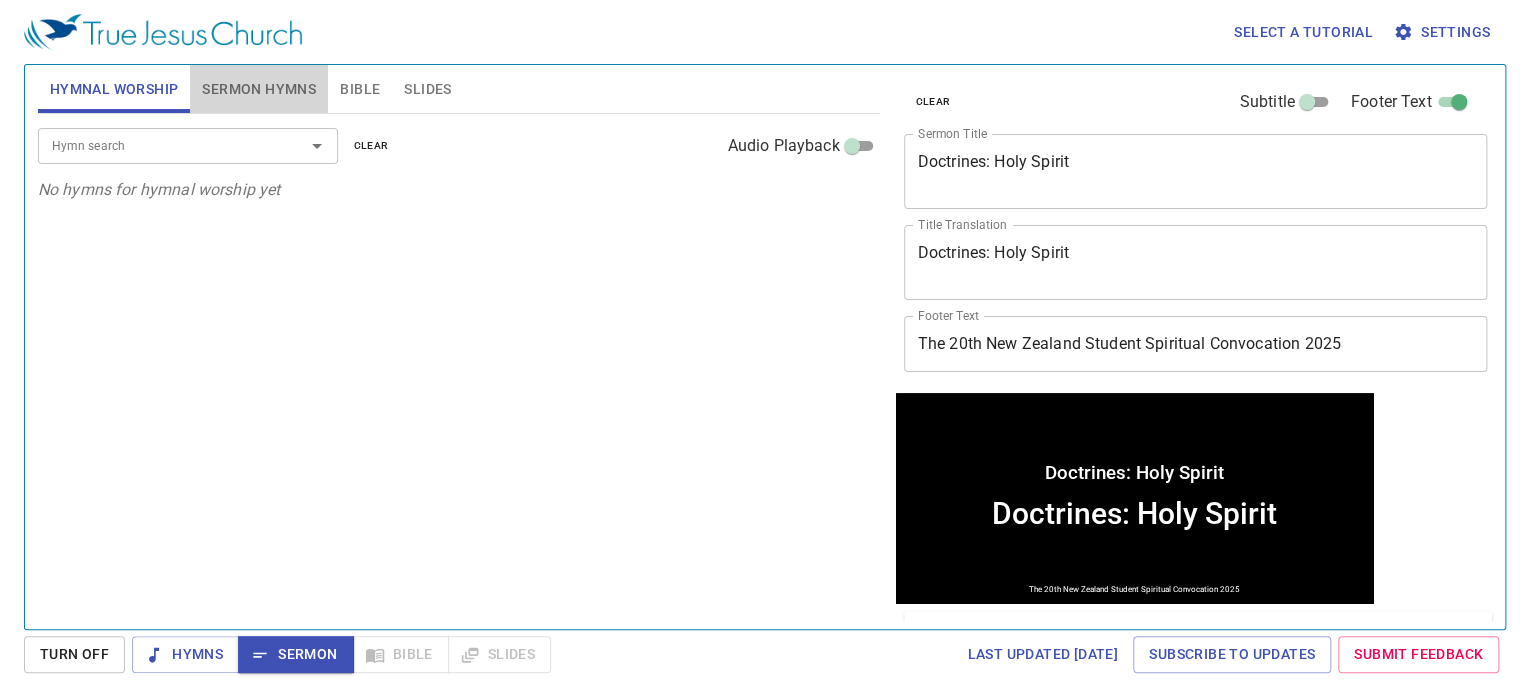 click on "Sermon Hymns" at bounding box center (259, 89) 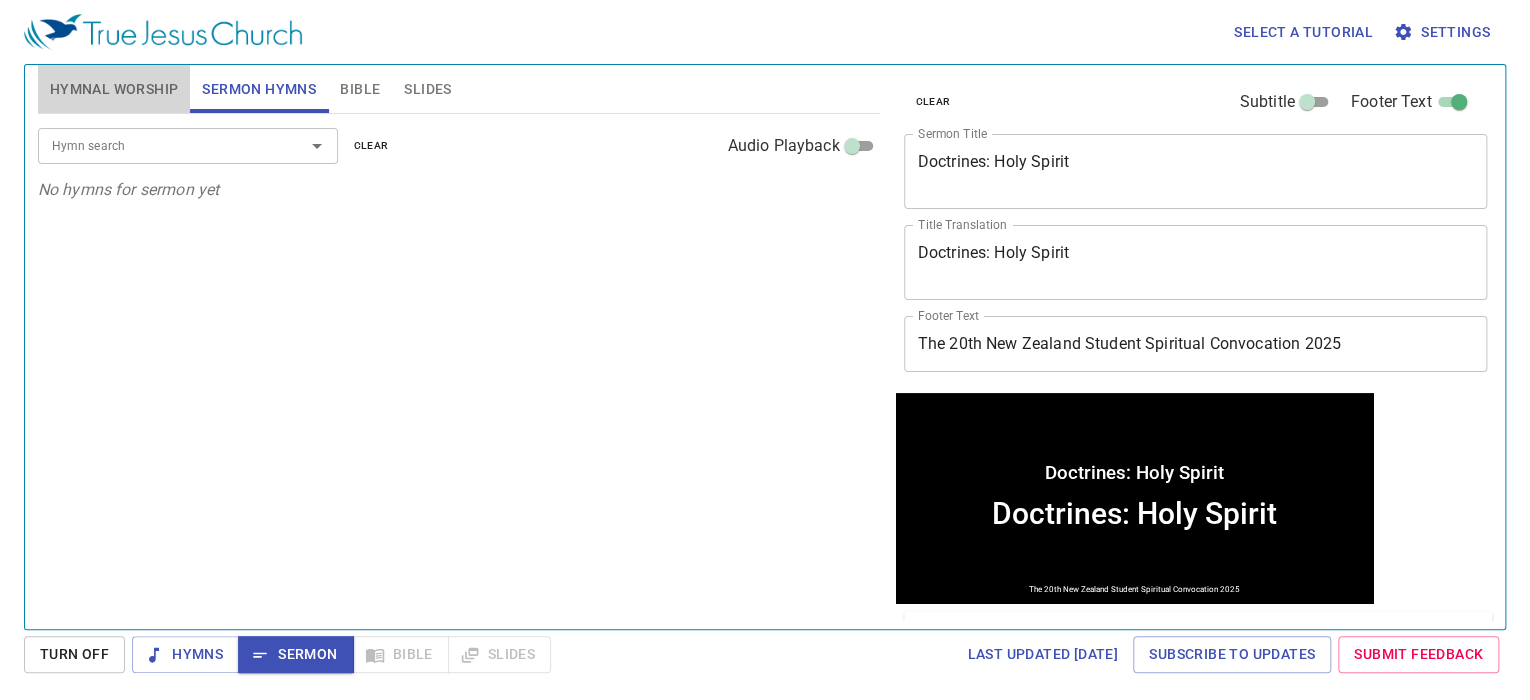 click on "Hymnal Worship" at bounding box center [114, 89] 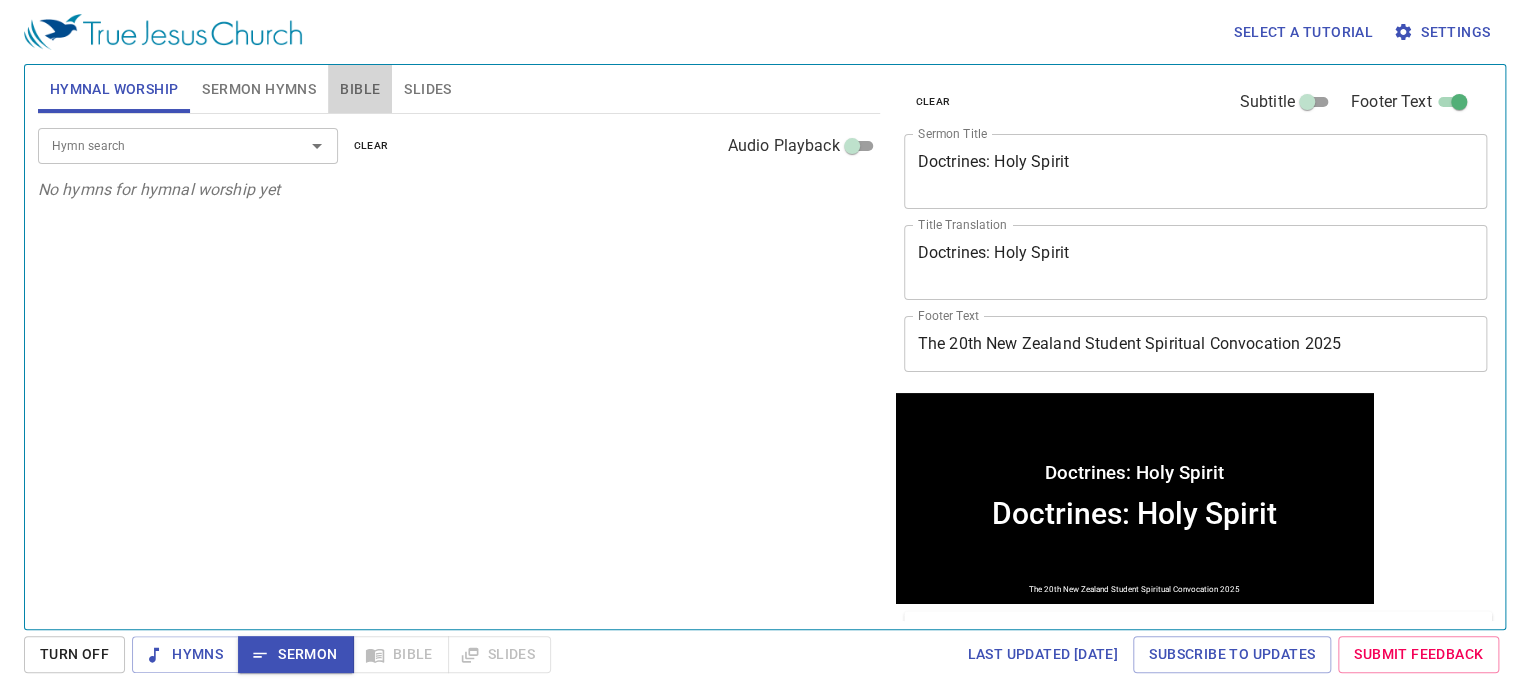 click on "Bible" at bounding box center (360, 89) 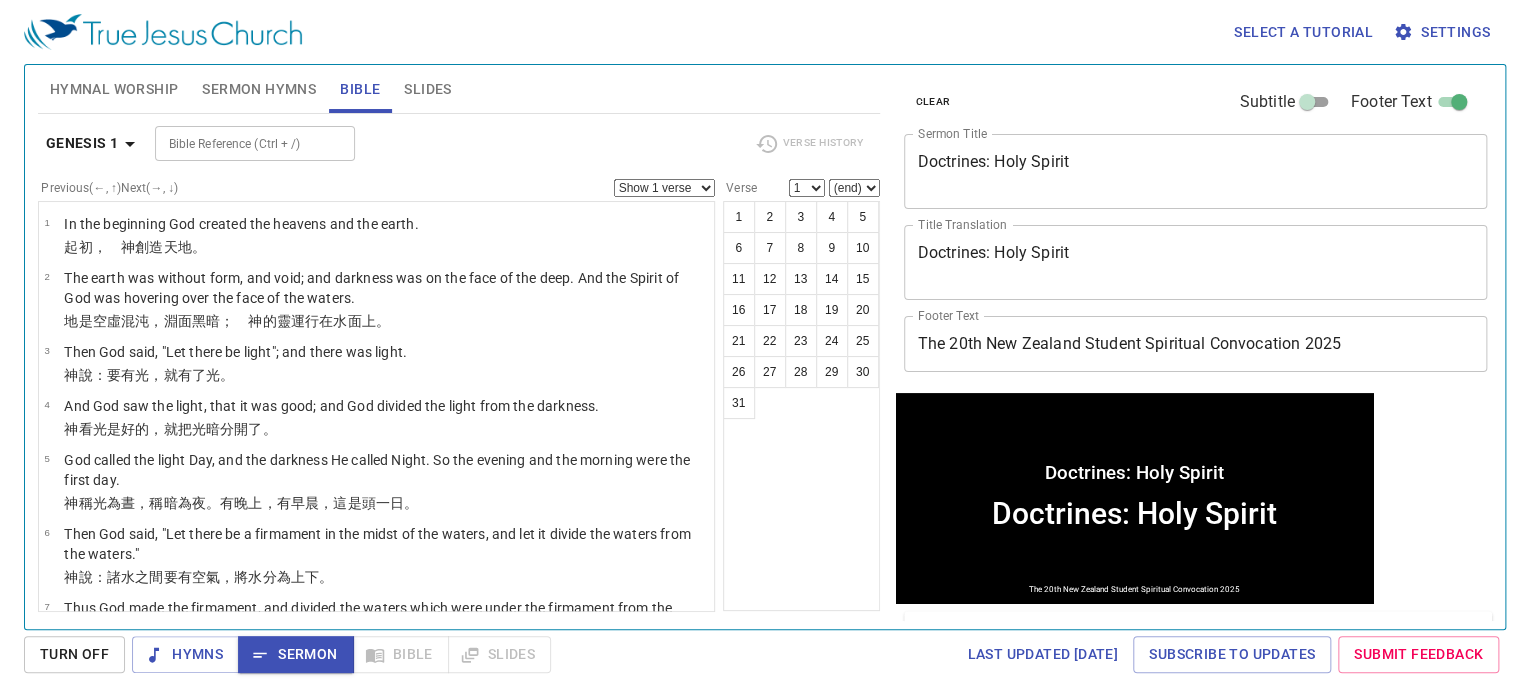click on "Hymnal Worship" at bounding box center [114, 89] 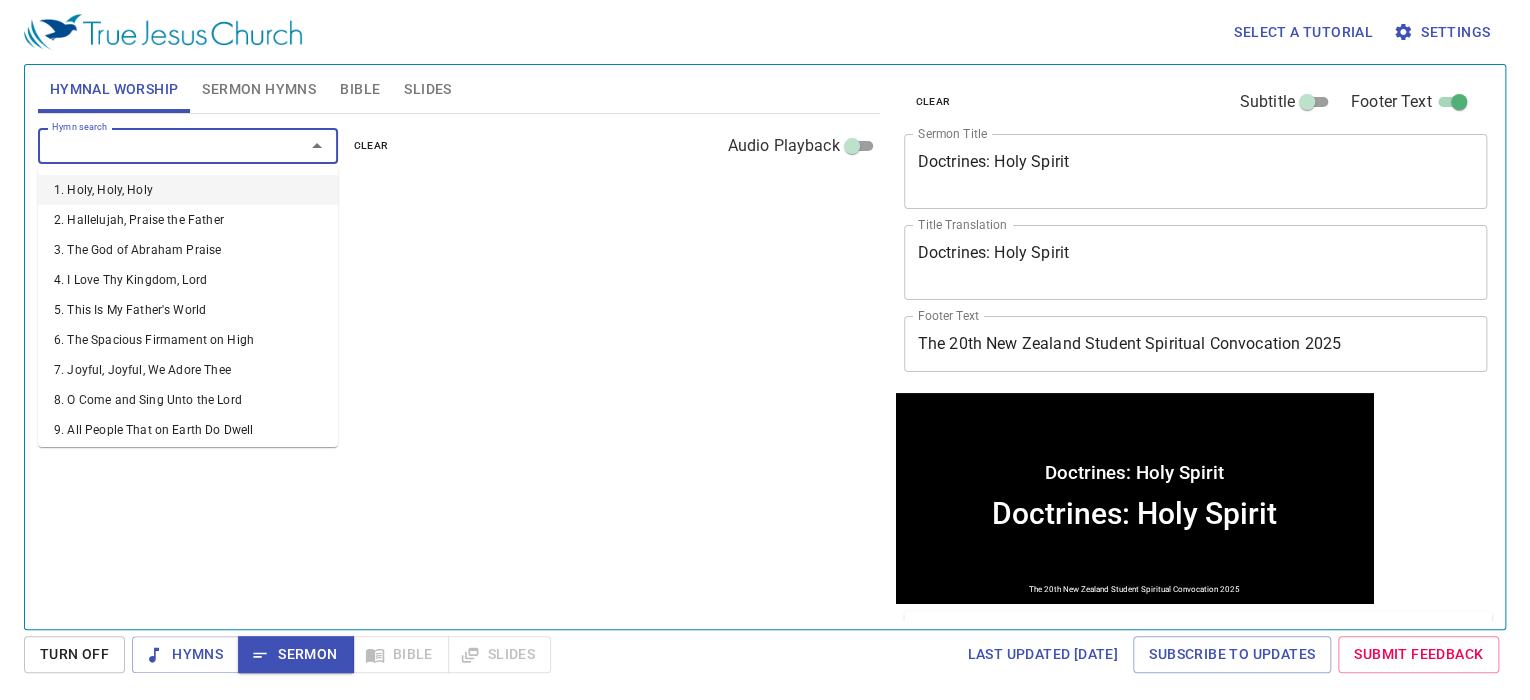 click on "Hymn search" at bounding box center [158, 145] 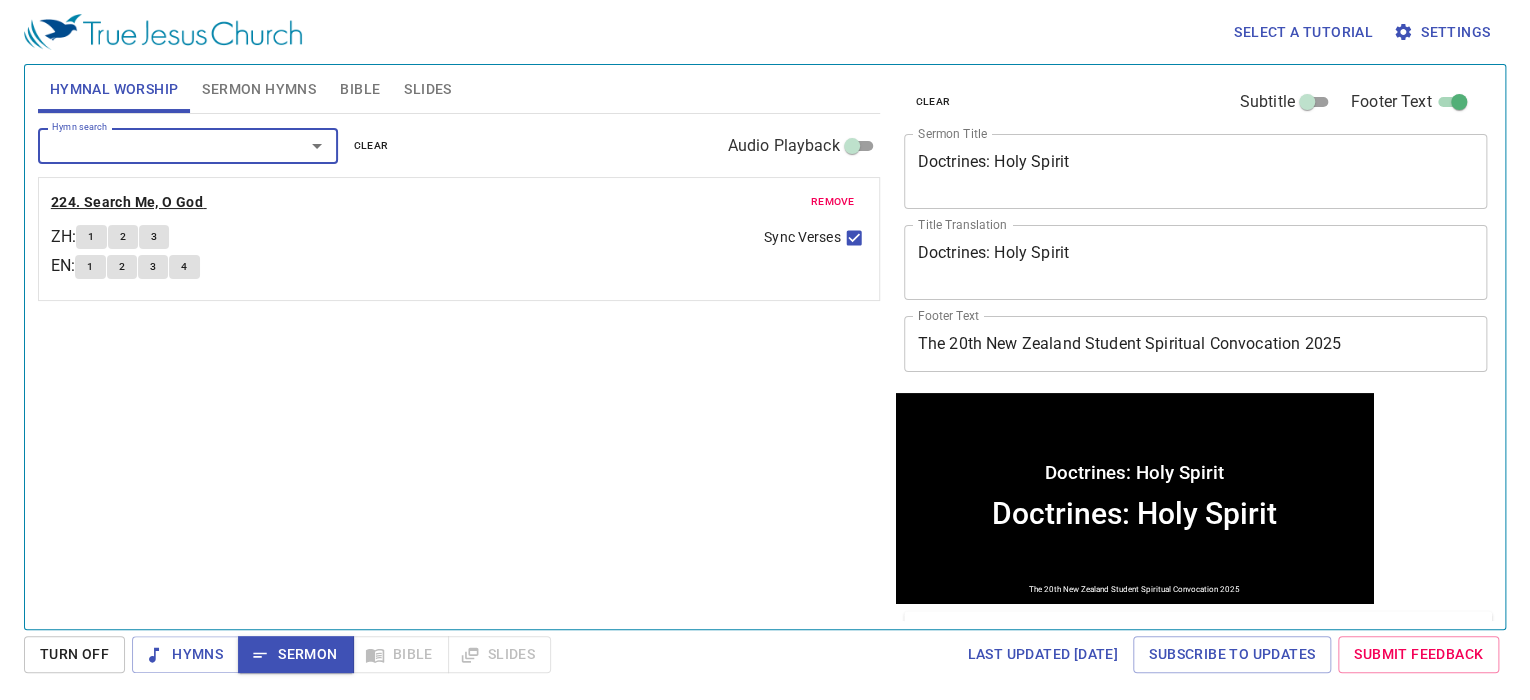 click on "224. Search Me, O God" at bounding box center [127, 202] 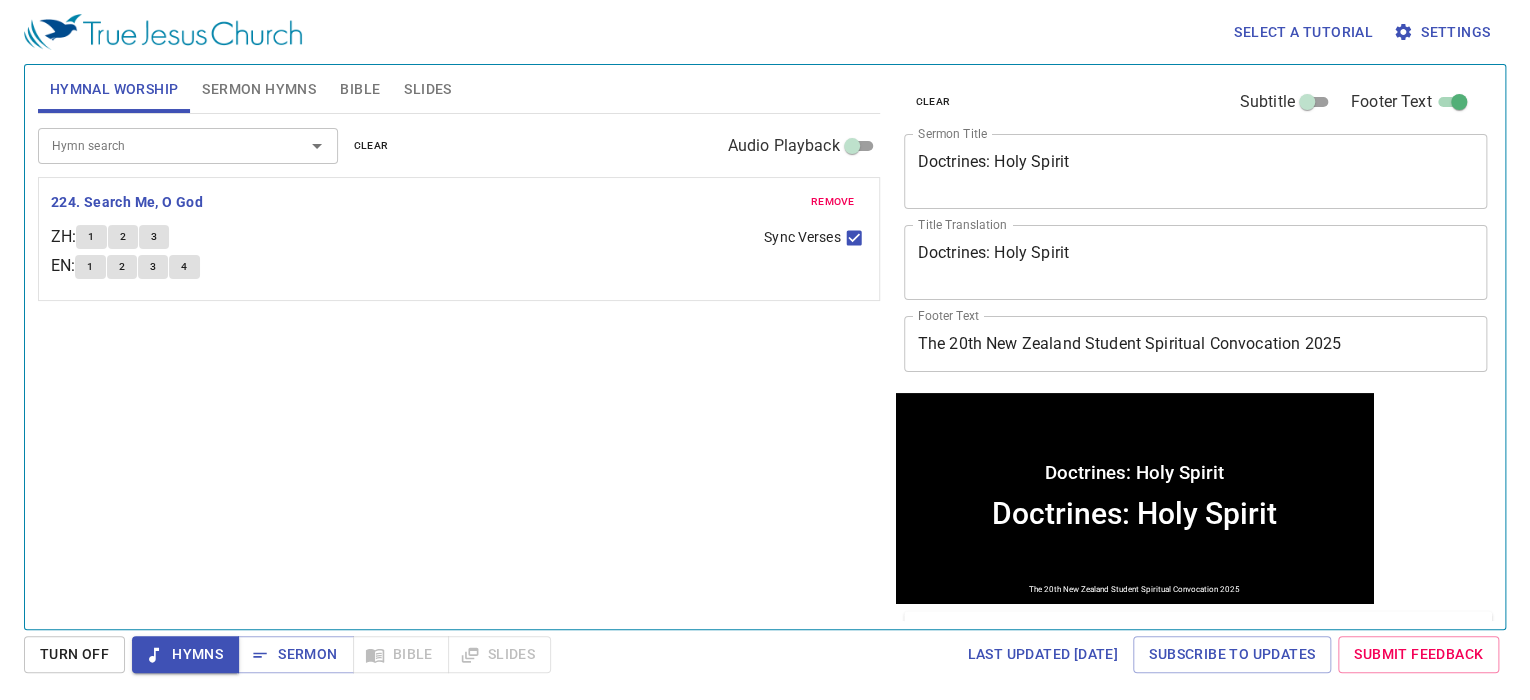 click on "1" at bounding box center [91, 237] 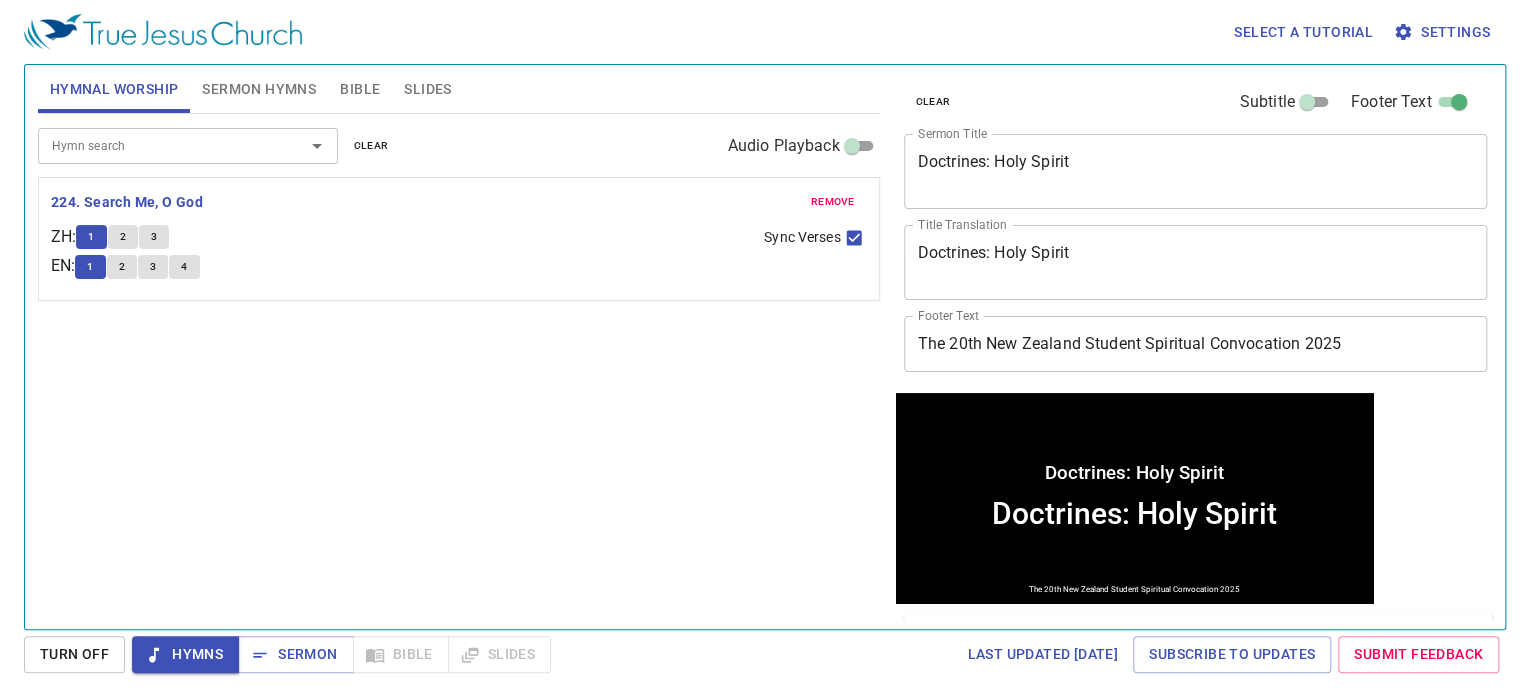 click on "2" at bounding box center [91, 237] 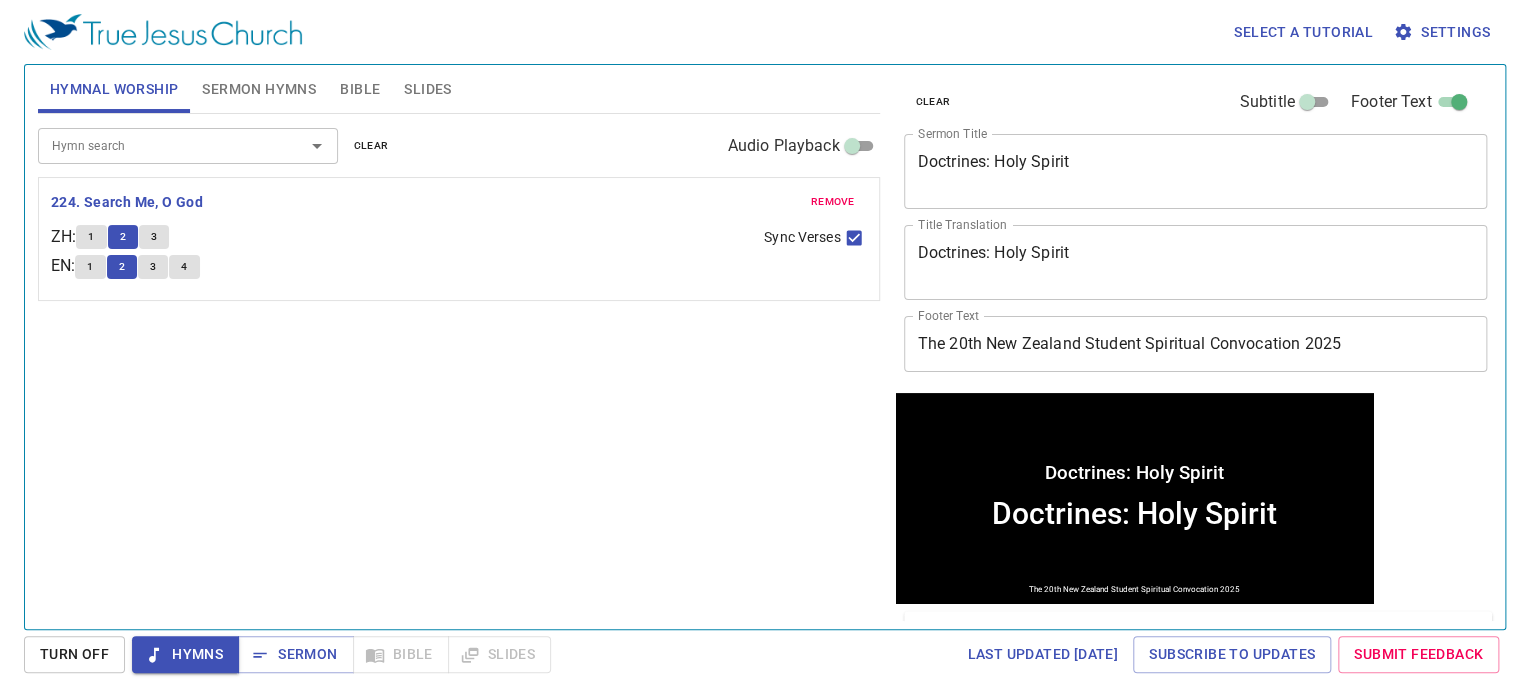 click on "3" at bounding box center [154, 237] 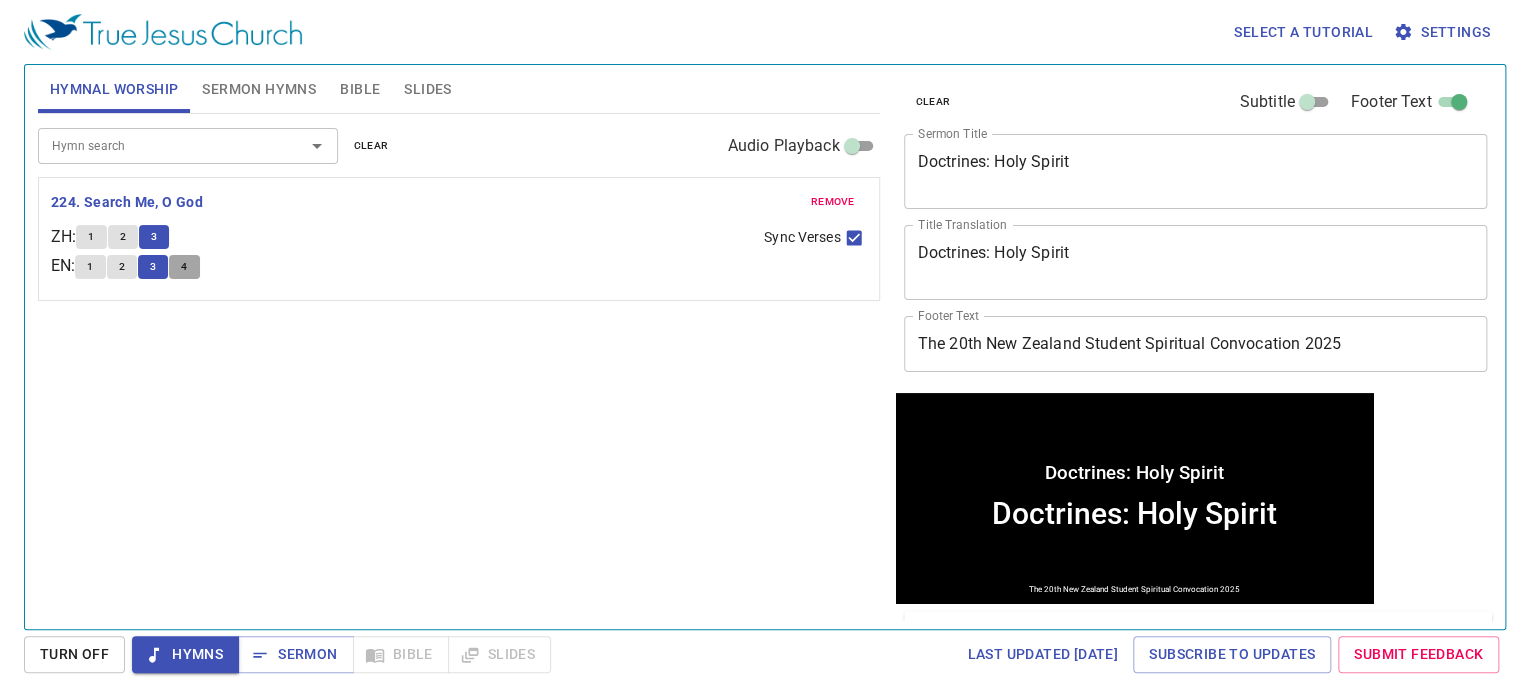 click on "4" at bounding box center (184, 267) 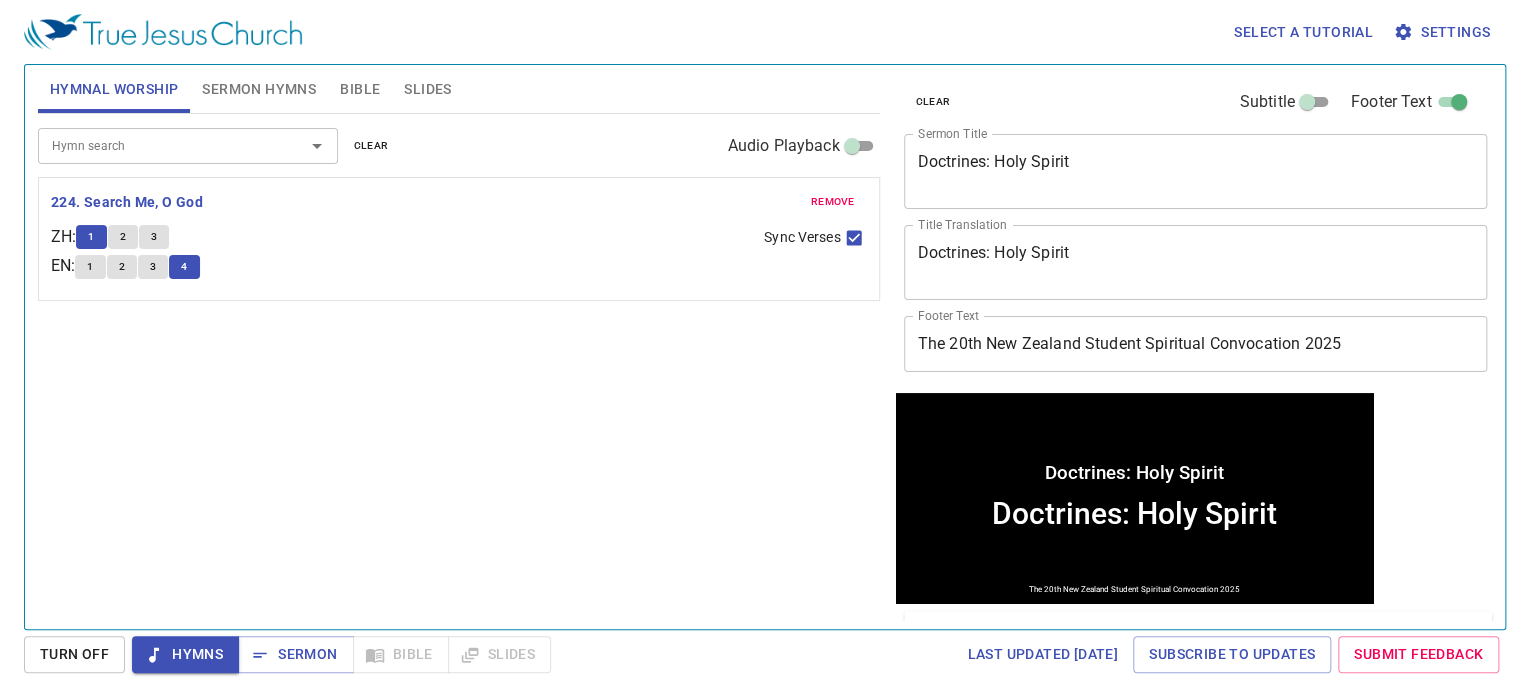 click on "Sync Verses" at bounding box center (854, 242) 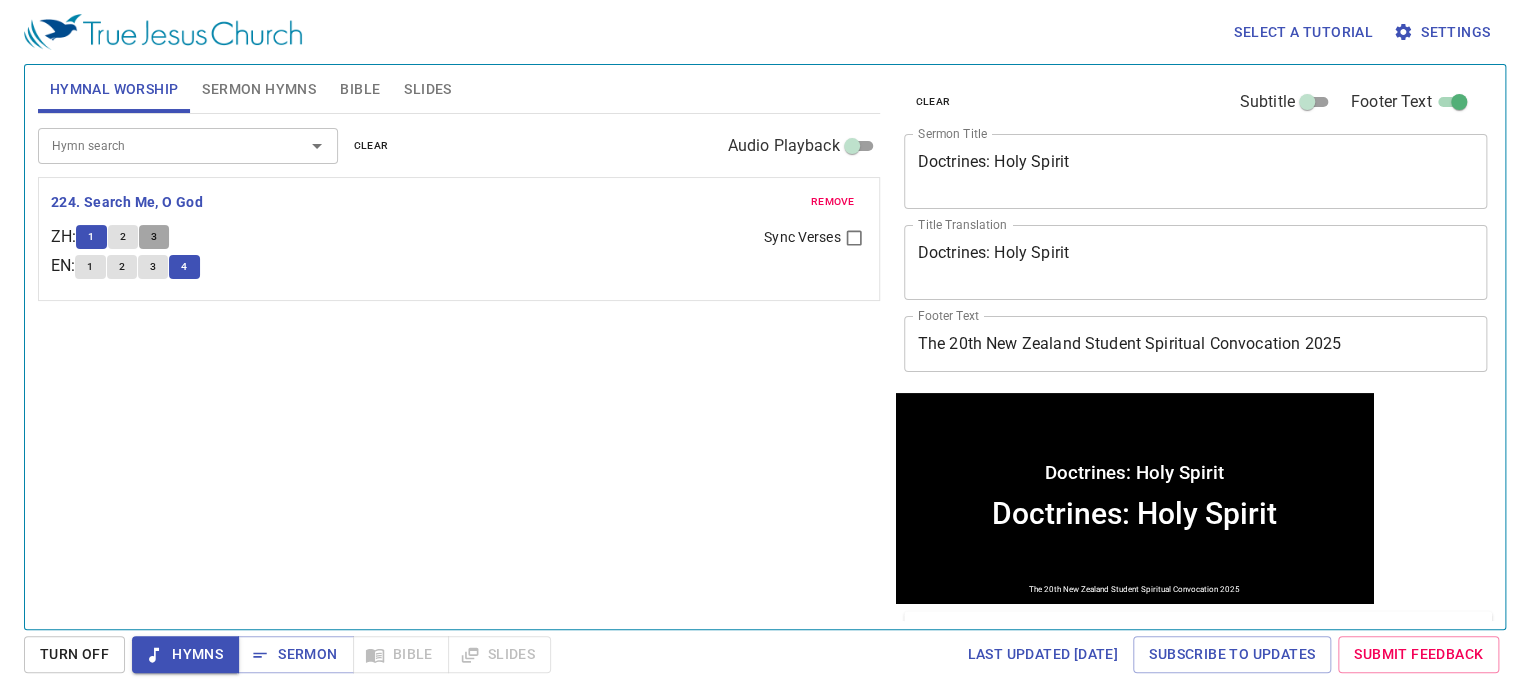 click on "3" at bounding box center (91, 237) 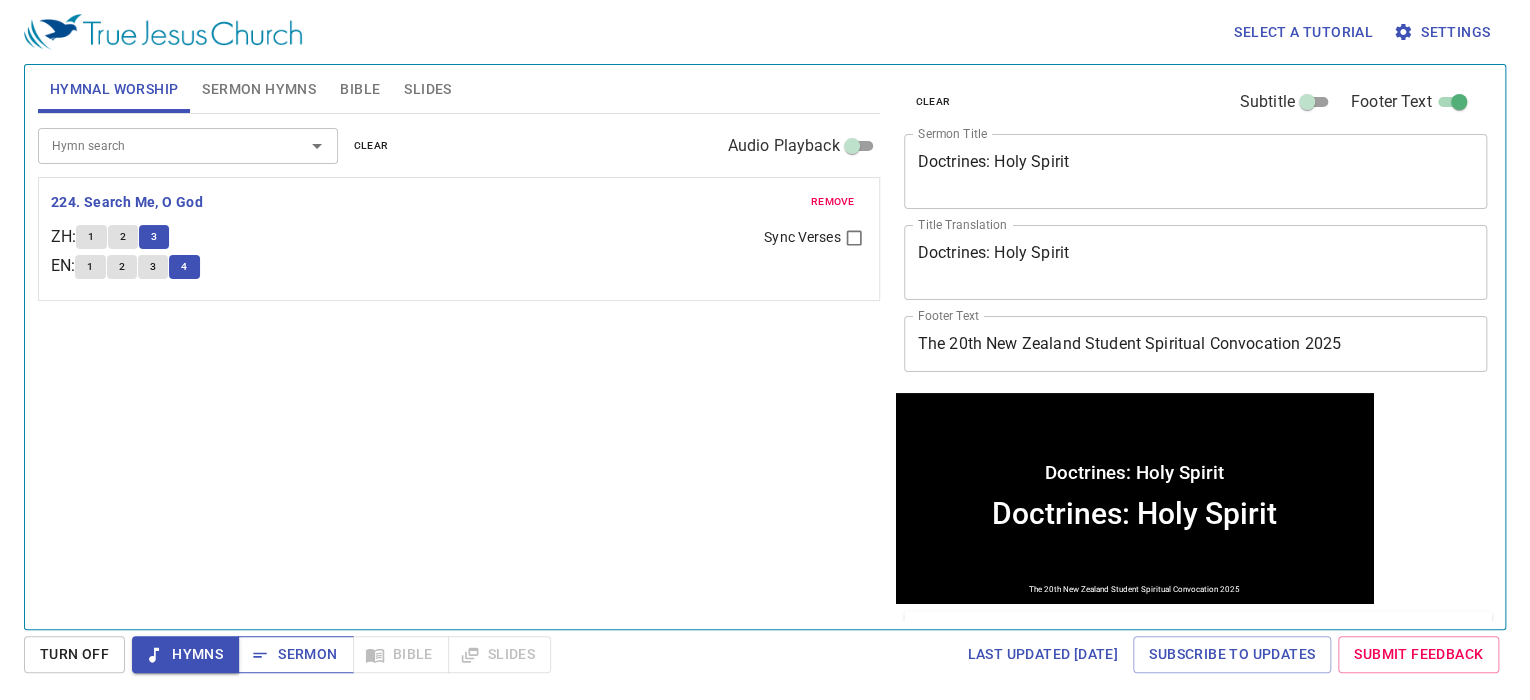 click on "Sermon" at bounding box center (295, 654) 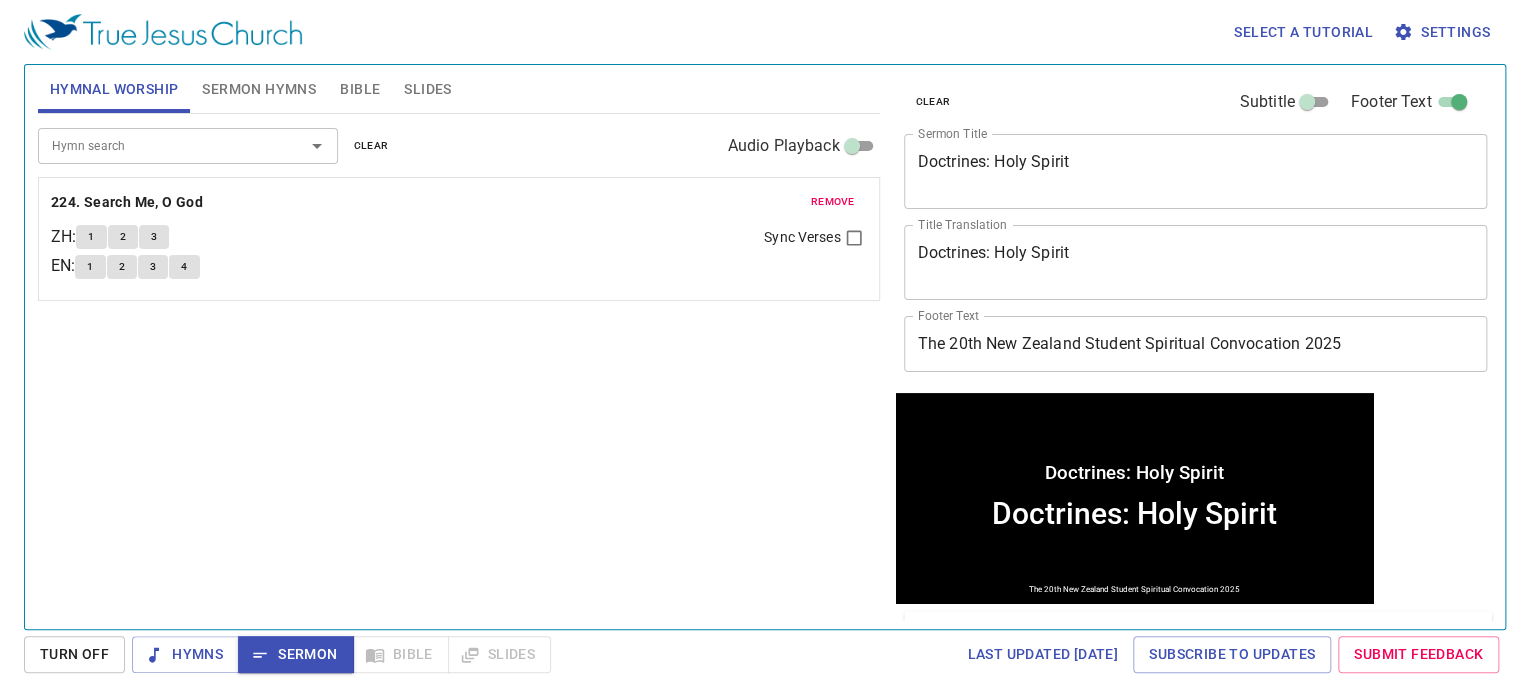 click on "Sermon Hymns" at bounding box center [259, 89] 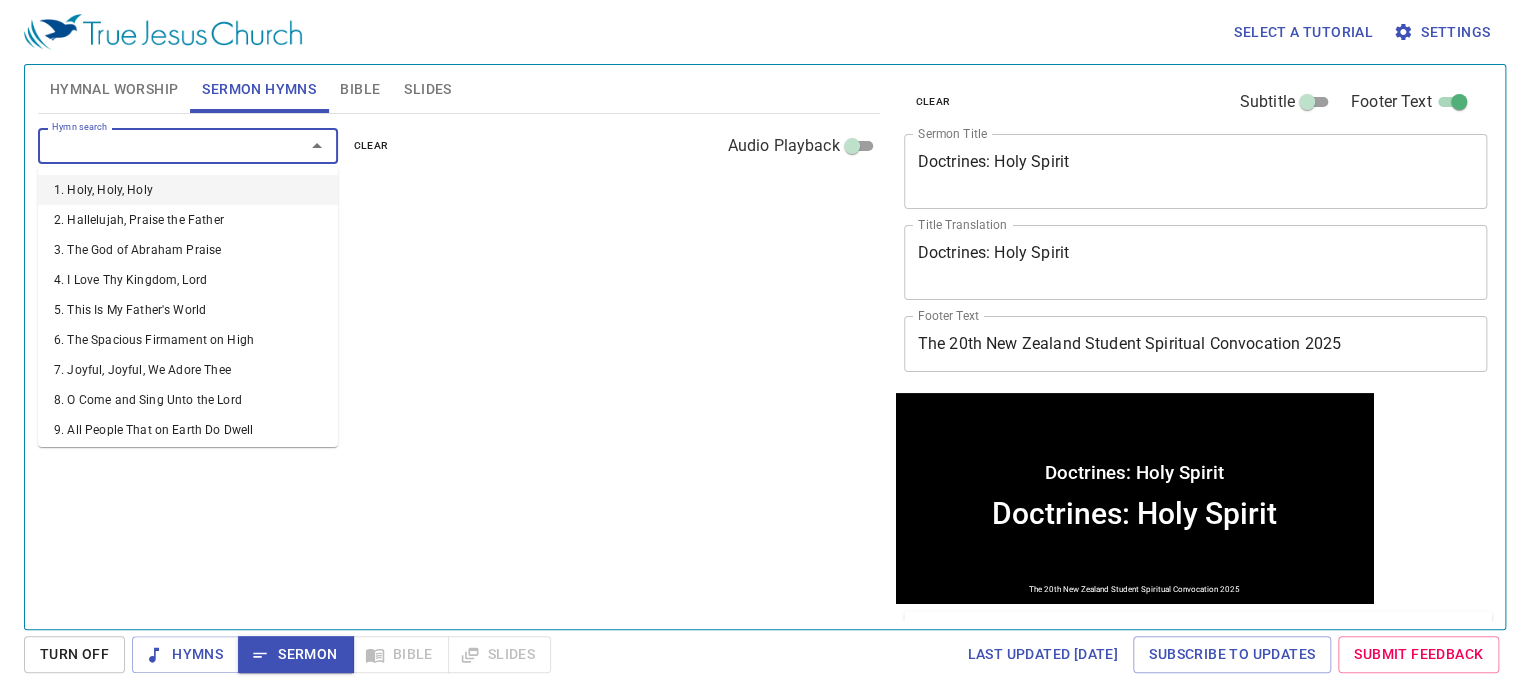 click on "Hymn search" at bounding box center [158, 145] 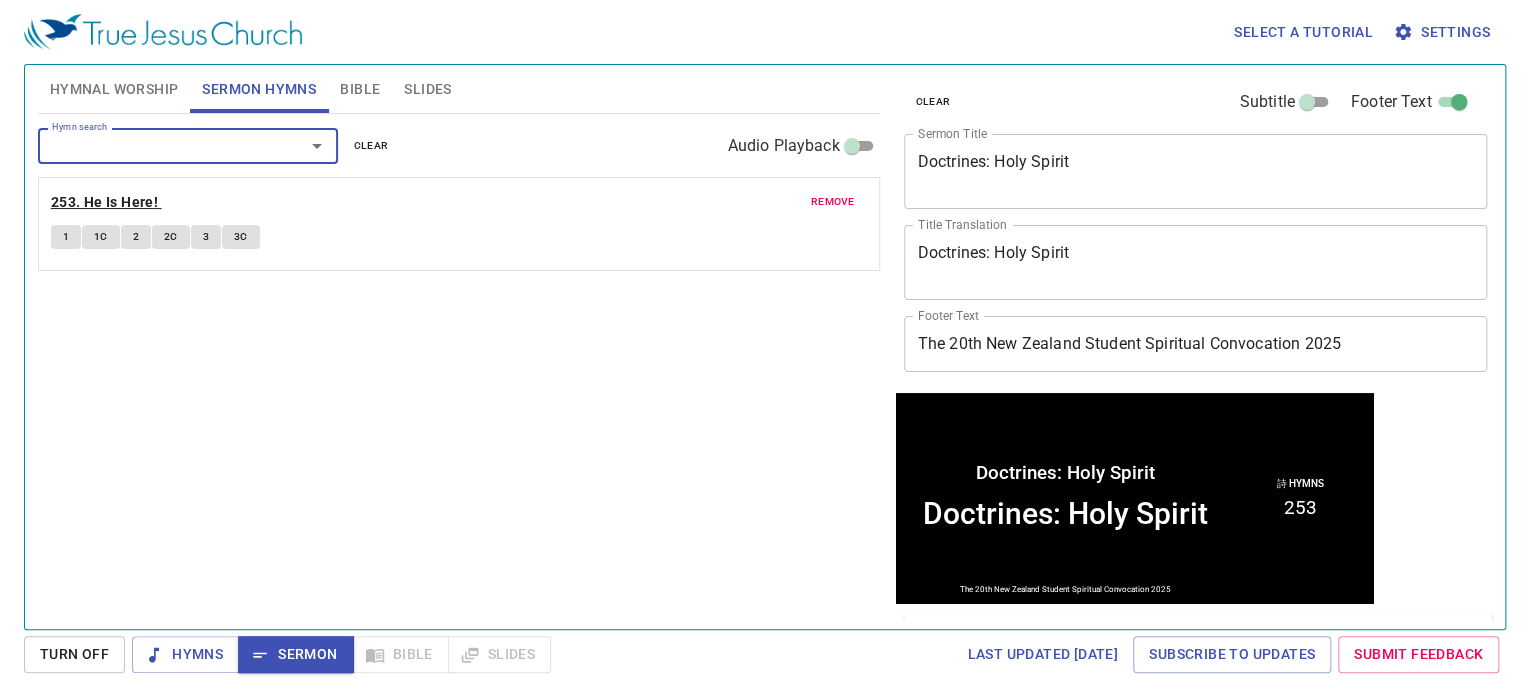click on "253. He Is Here!" at bounding box center (0, 0) 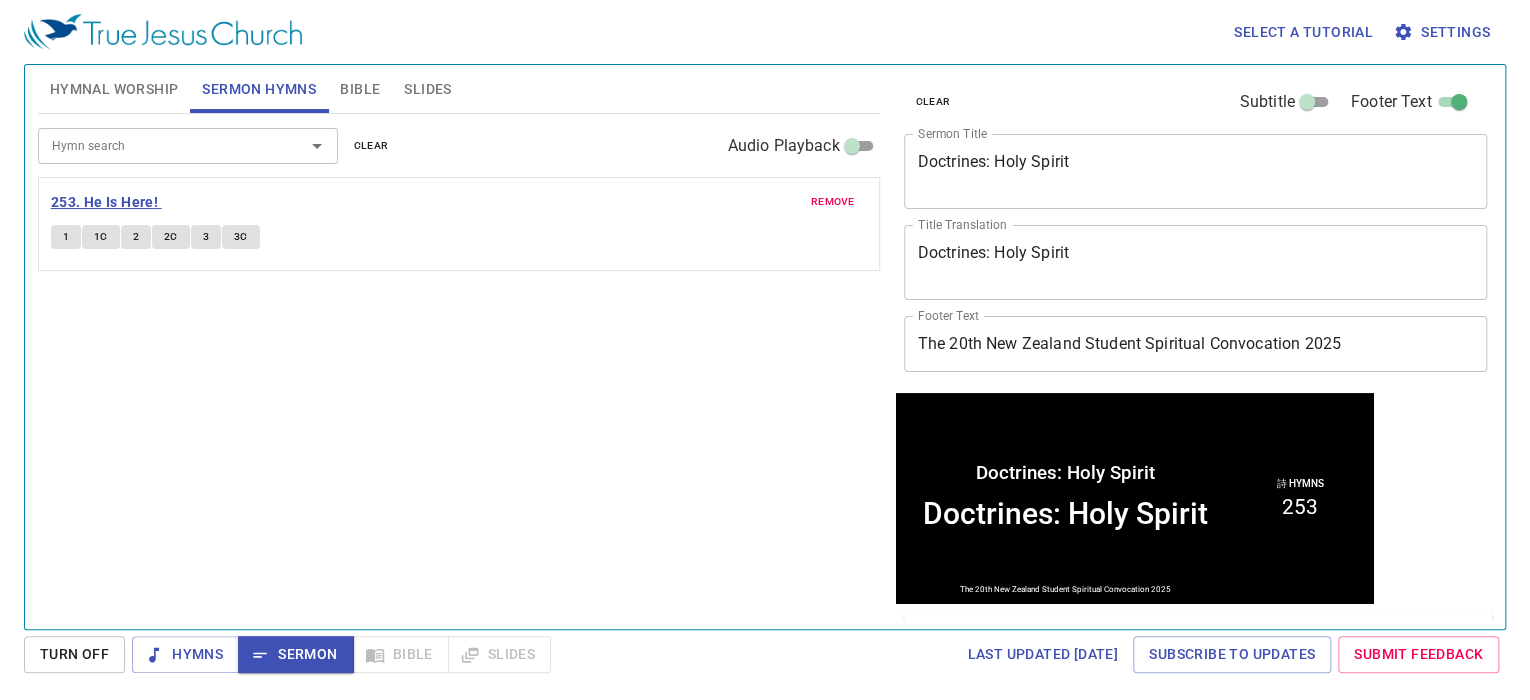 click on "253. He Is Here!" at bounding box center [104, 202] 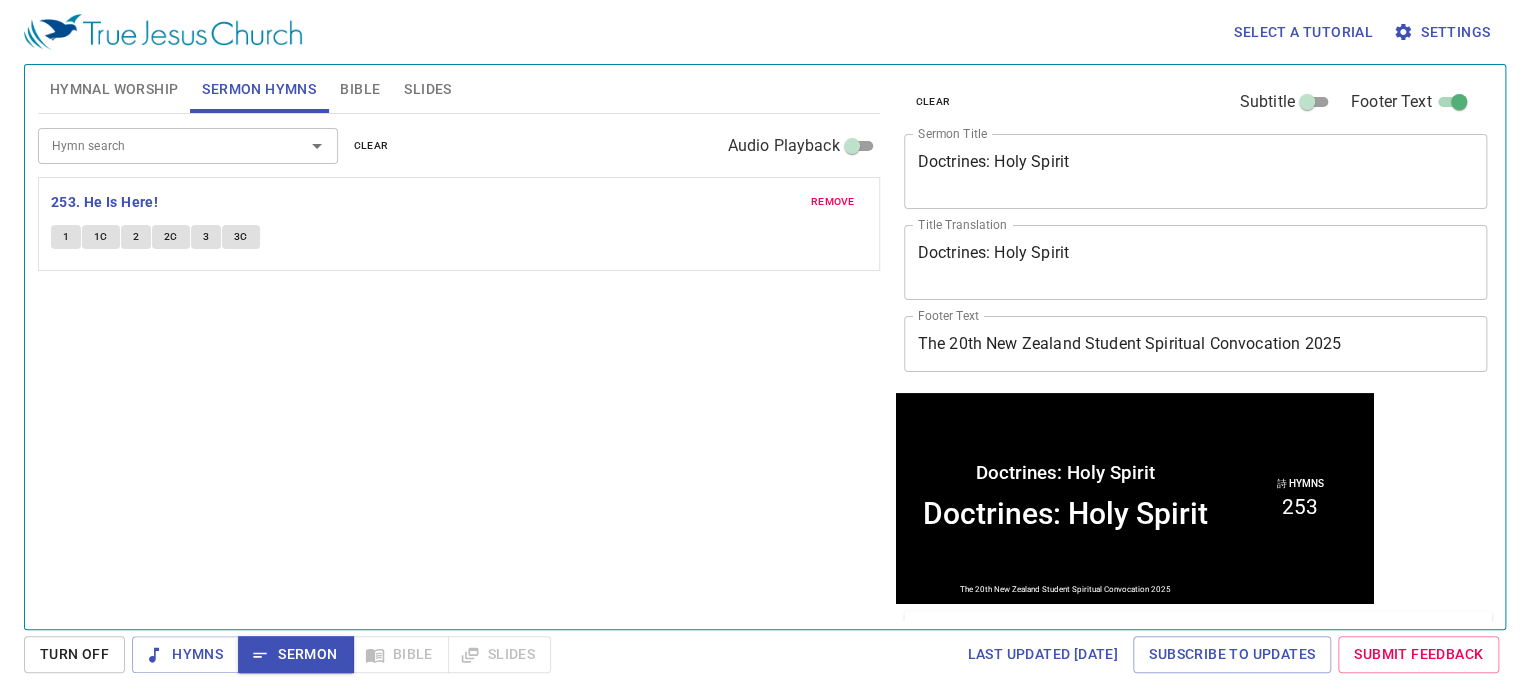 click on "1" at bounding box center (66, 237) 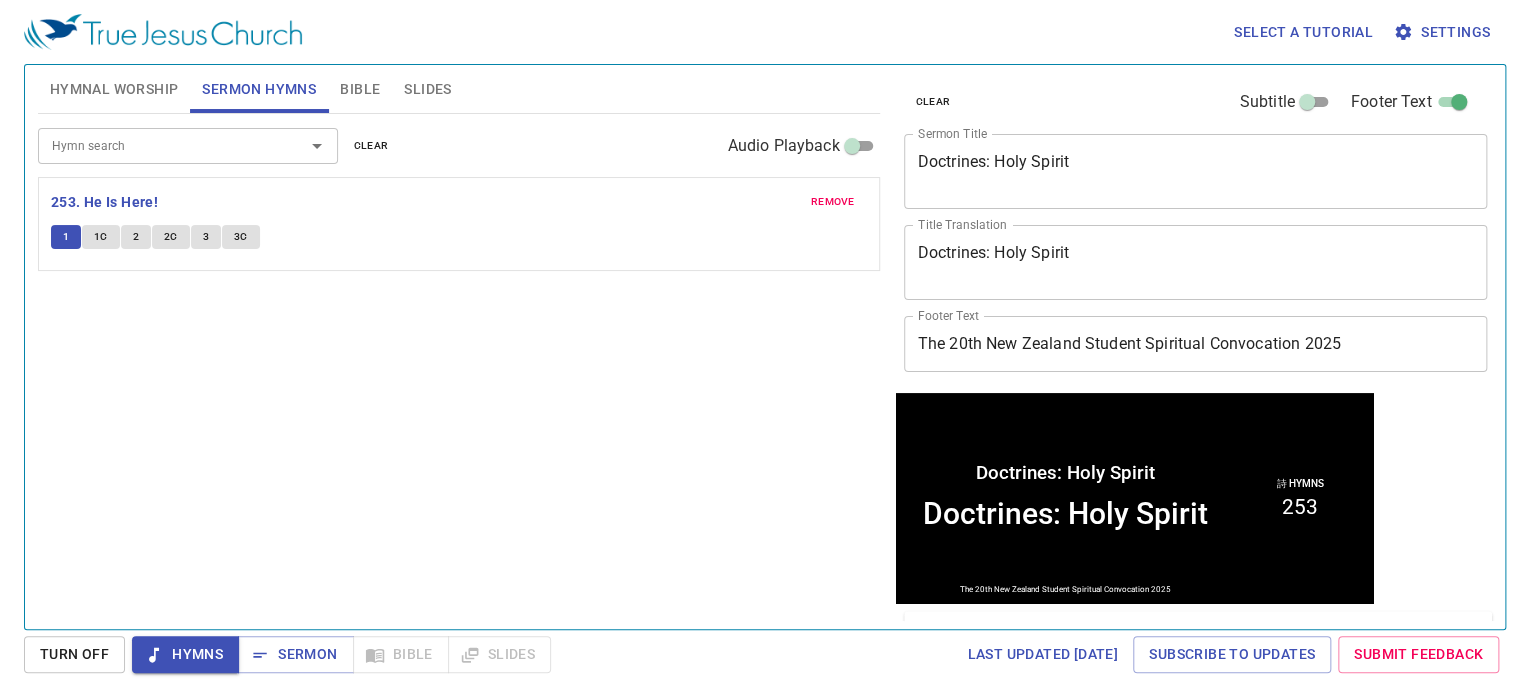 type 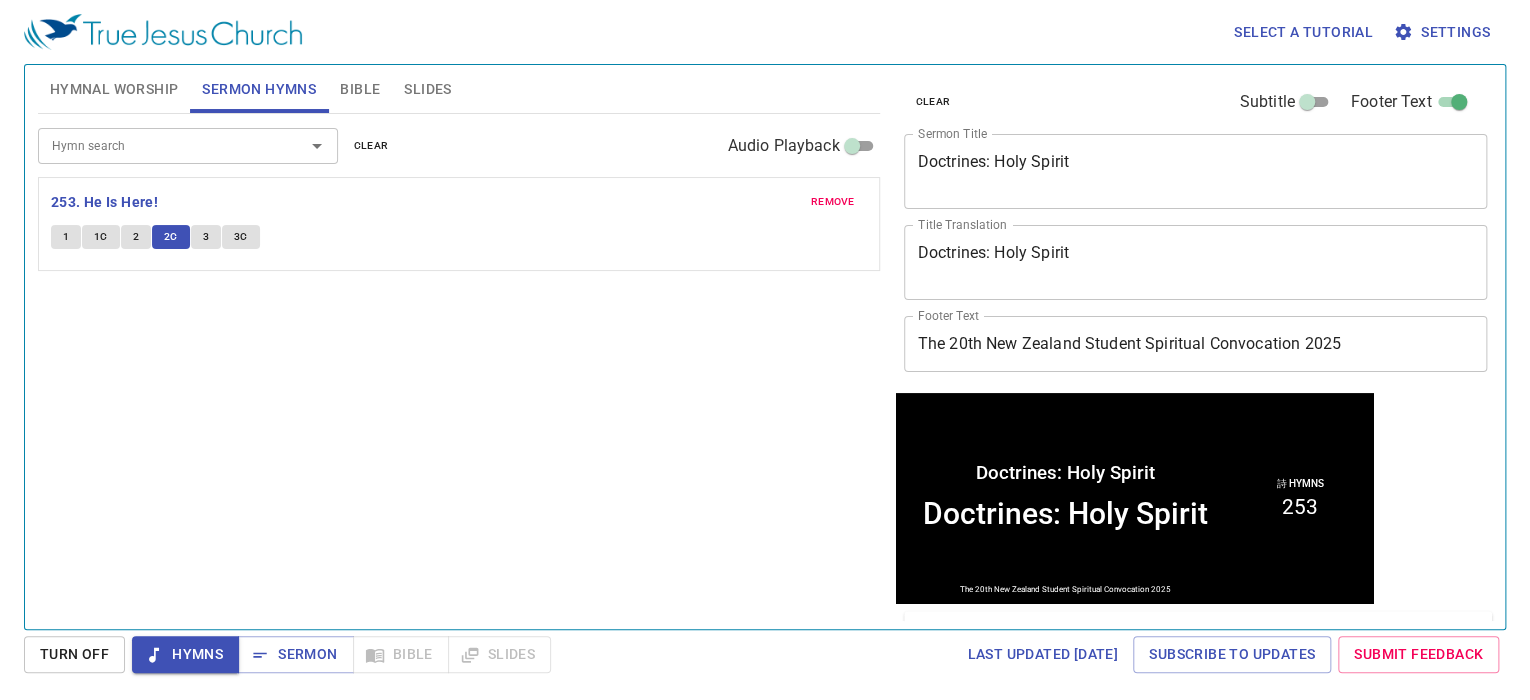 scroll, scrollTop: 1, scrollLeft: 0, axis: vertical 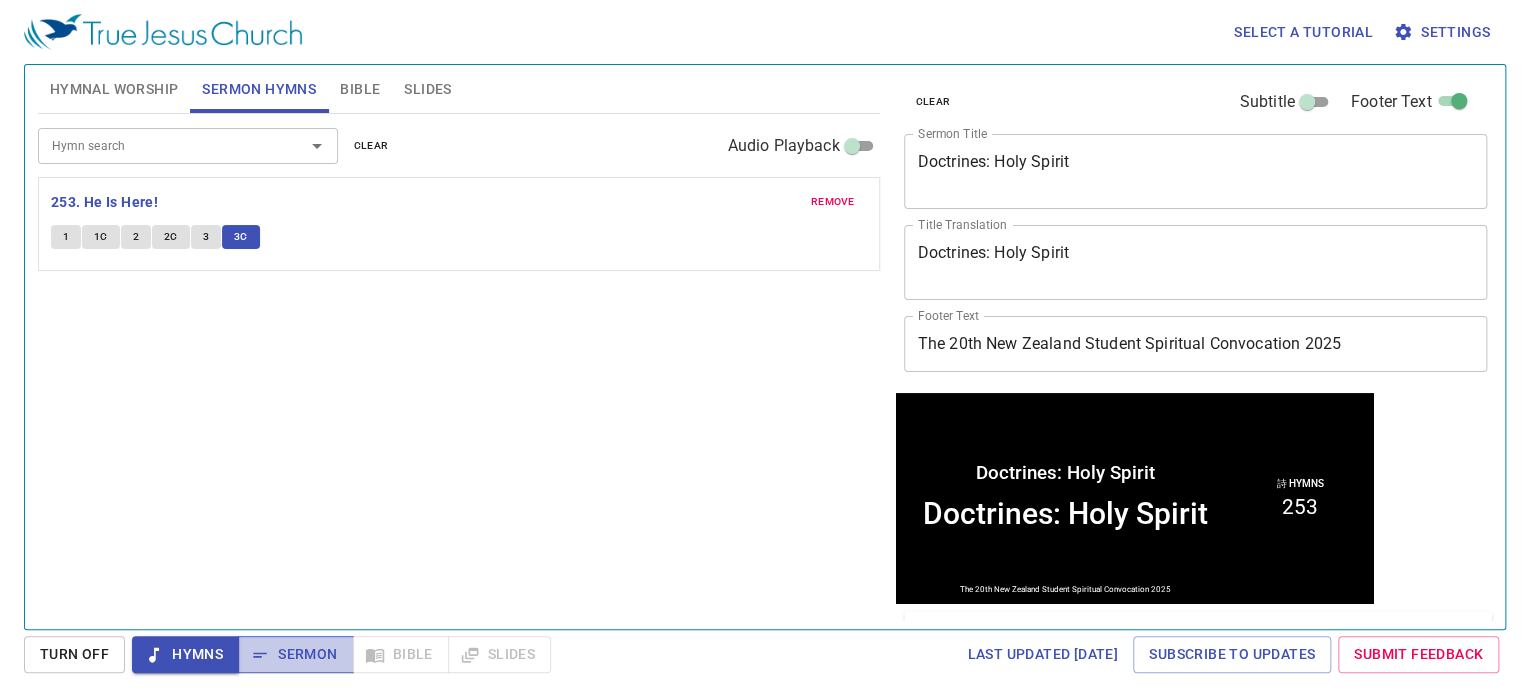 click at bounding box center [260, 655] 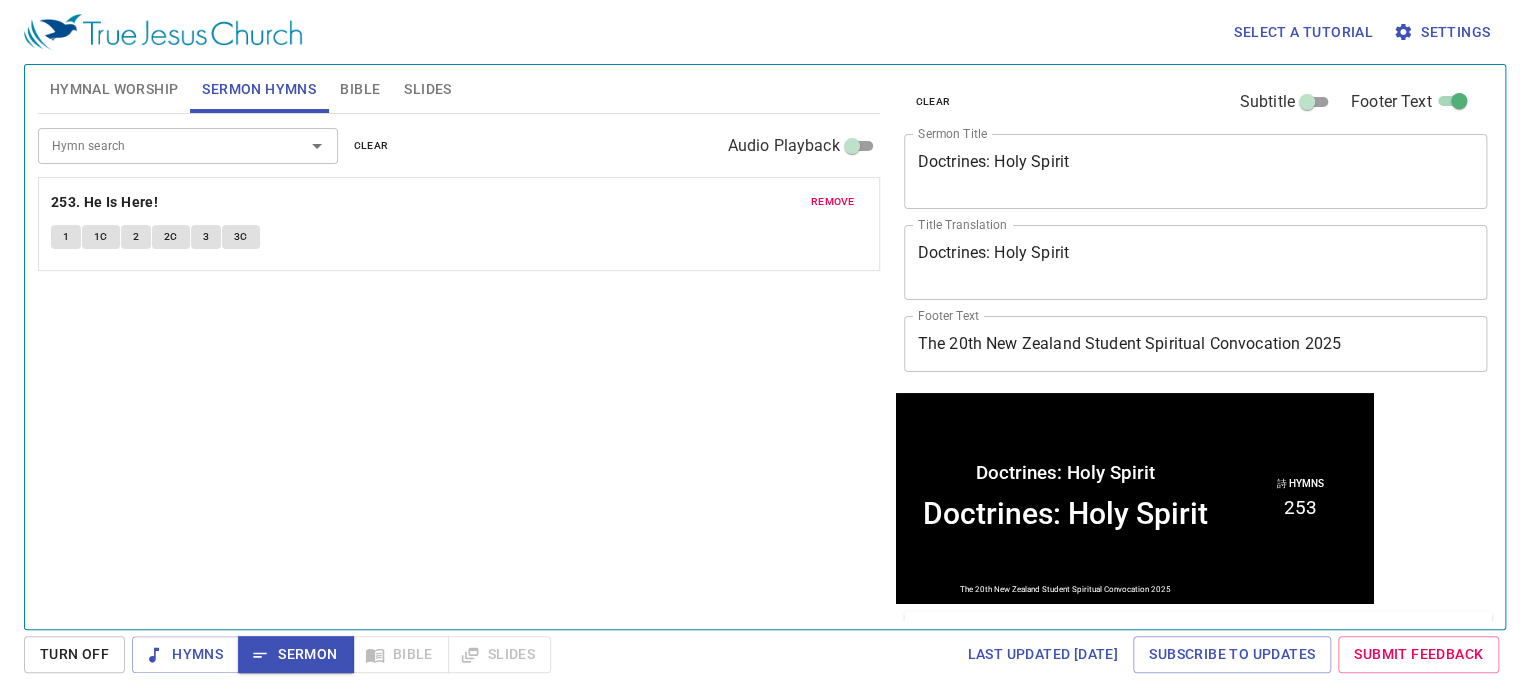 click on "Slides" at bounding box center (427, 89) 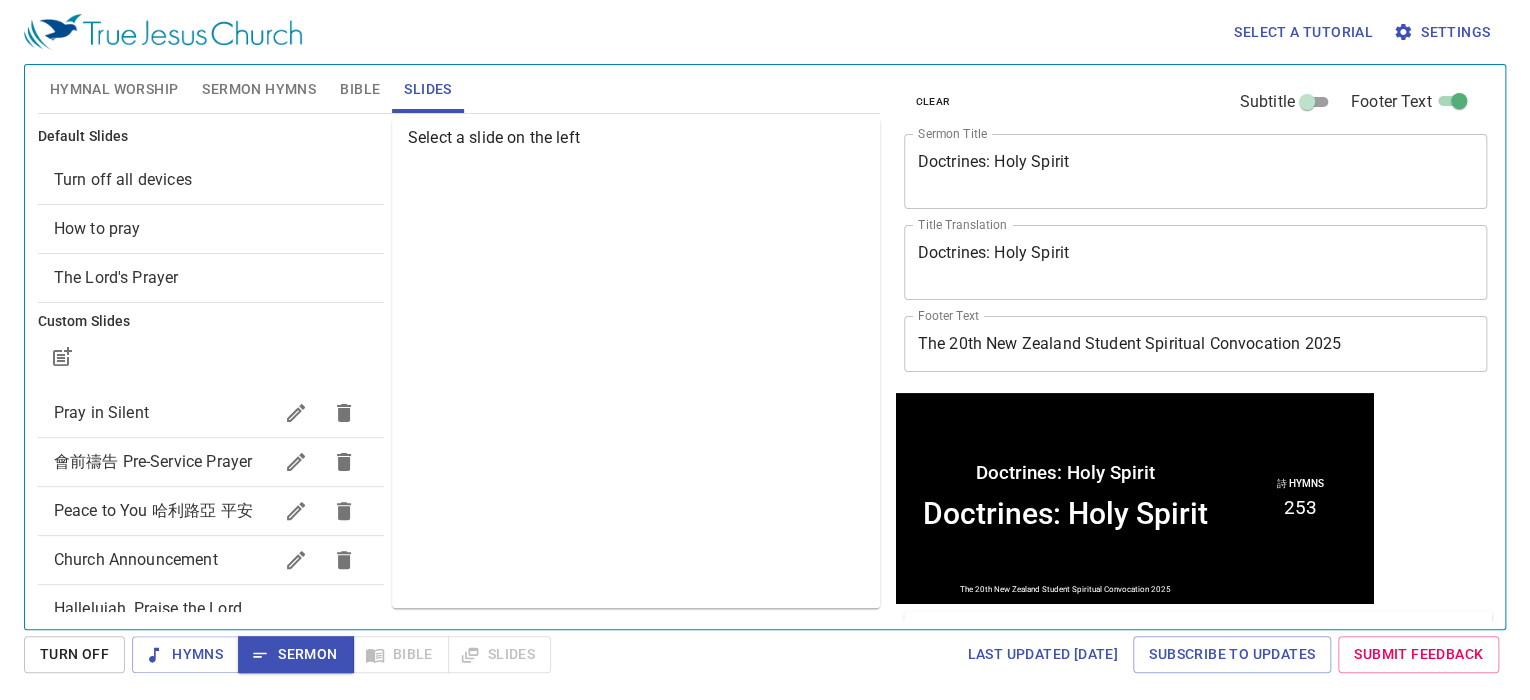click on "Sermon Hymns" at bounding box center (259, 89) 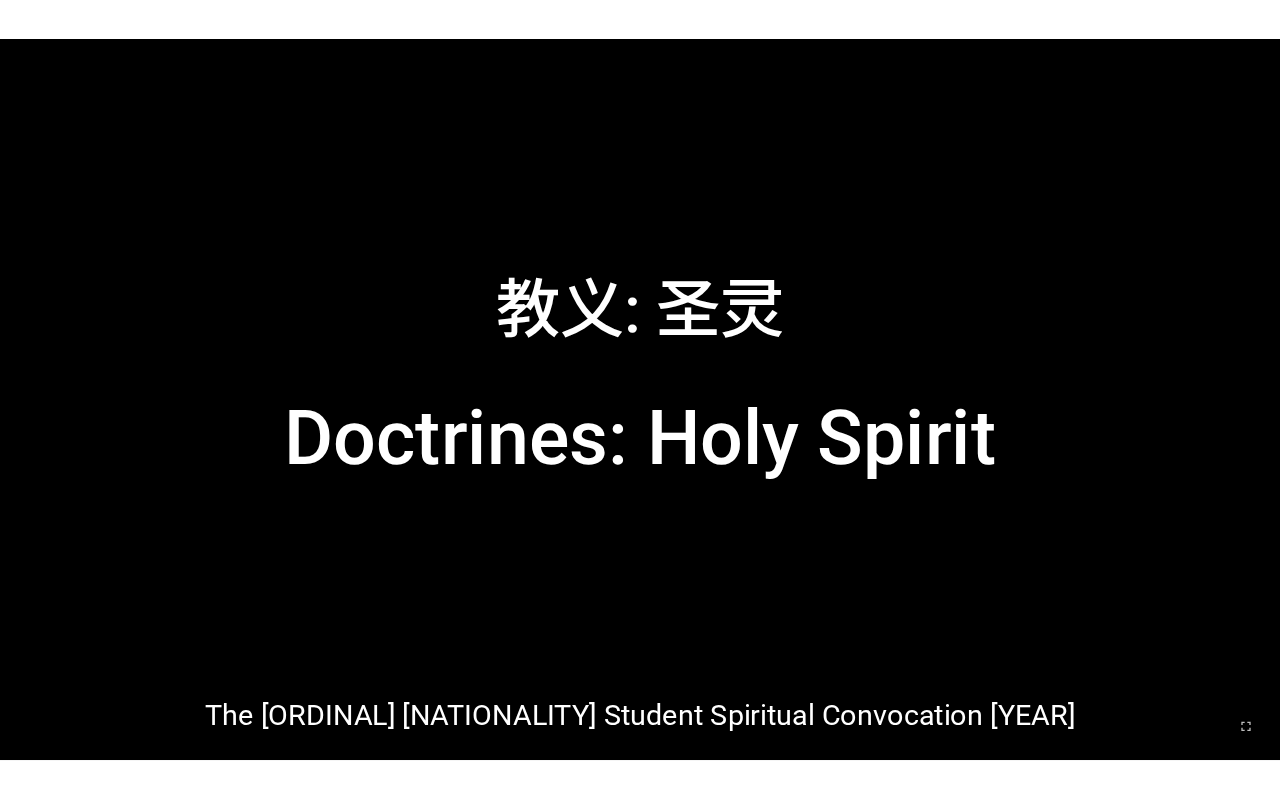 scroll, scrollTop: 0, scrollLeft: 0, axis: both 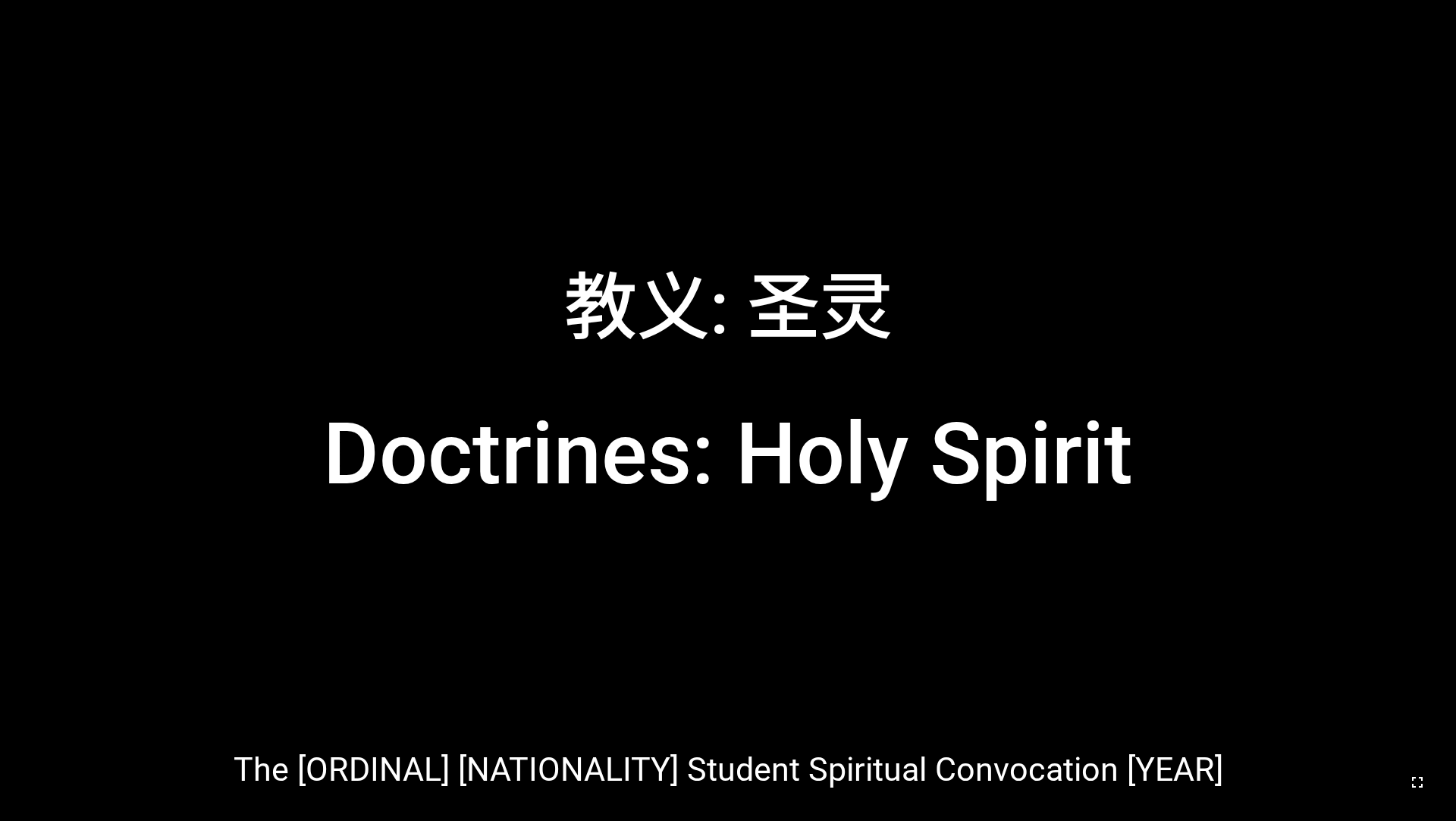 click at bounding box center (1417, 782) 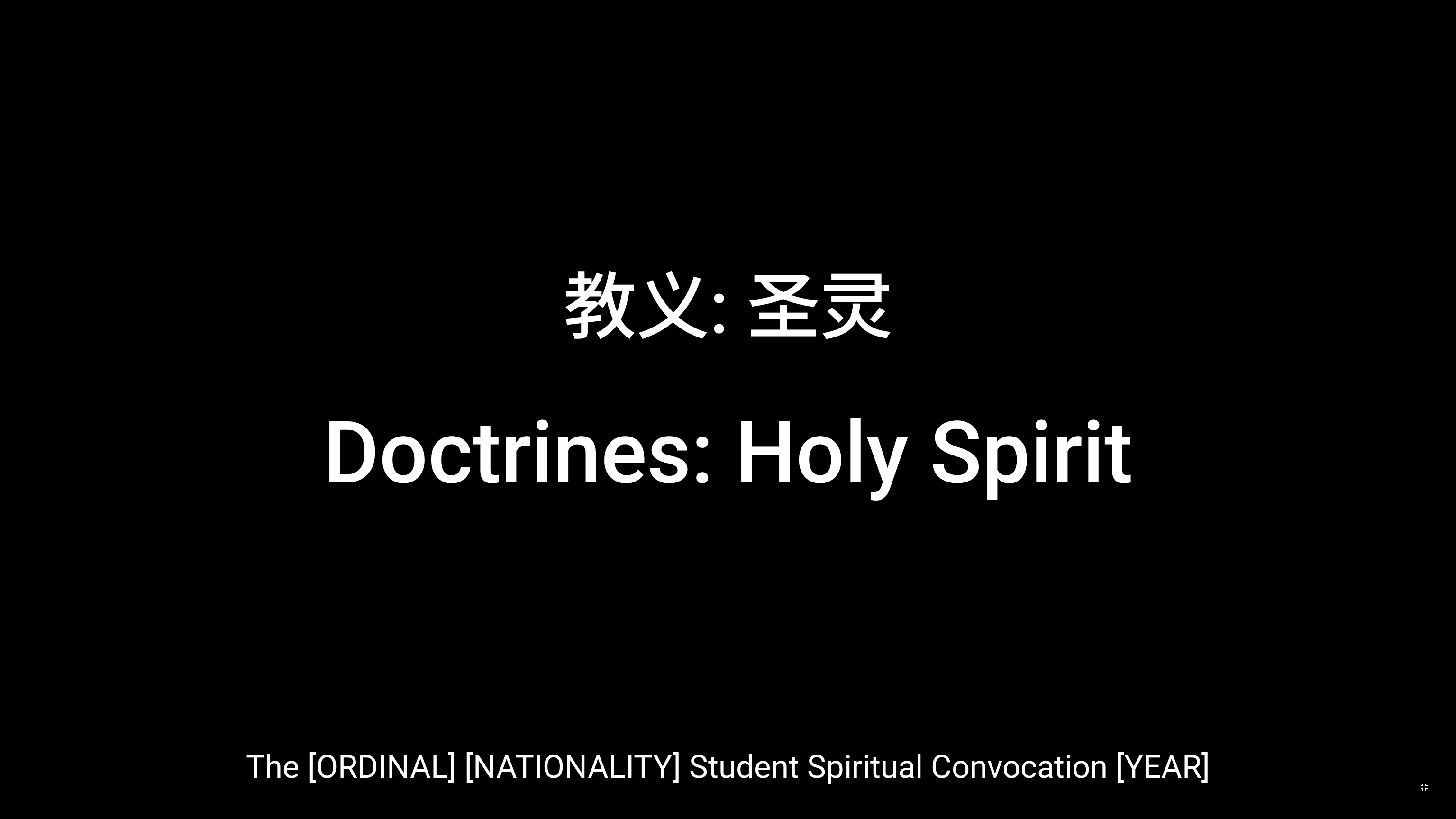 type 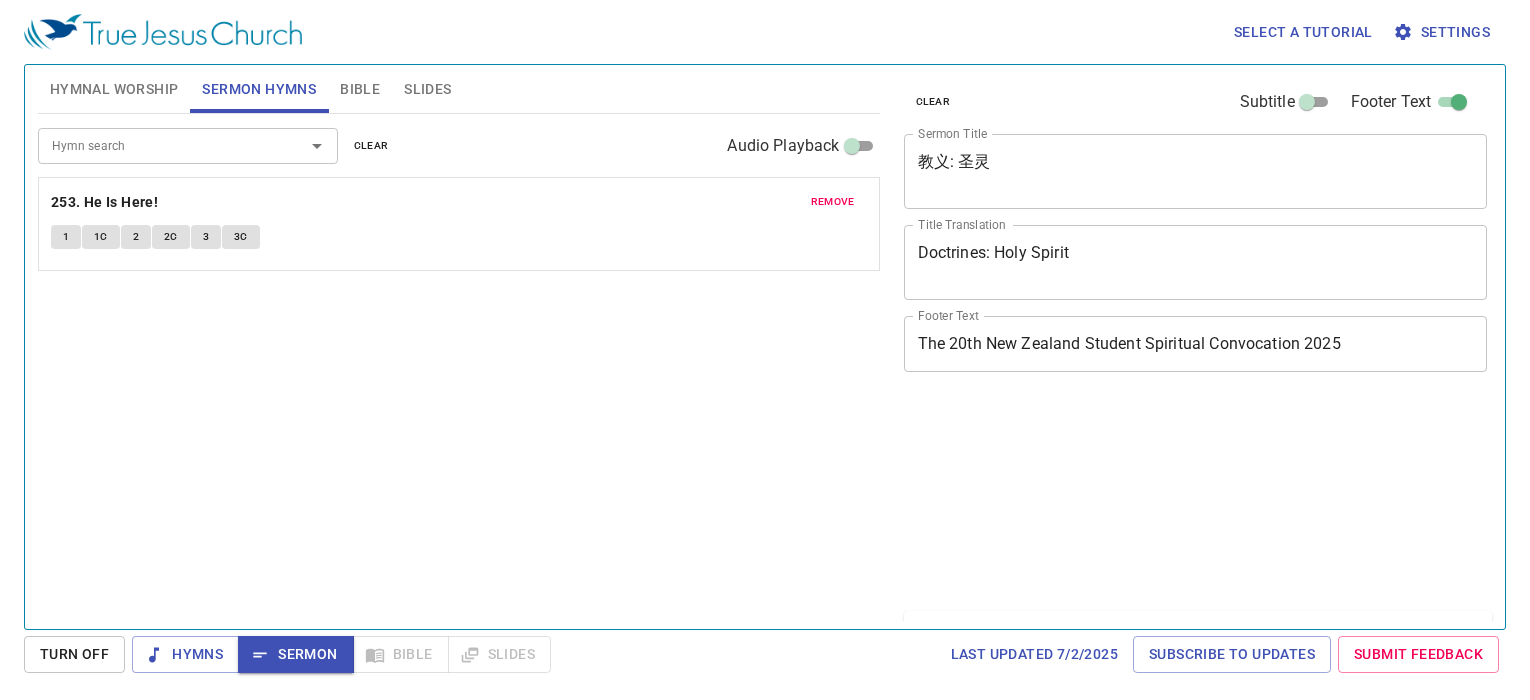 scroll, scrollTop: 0, scrollLeft: 0, axis: both 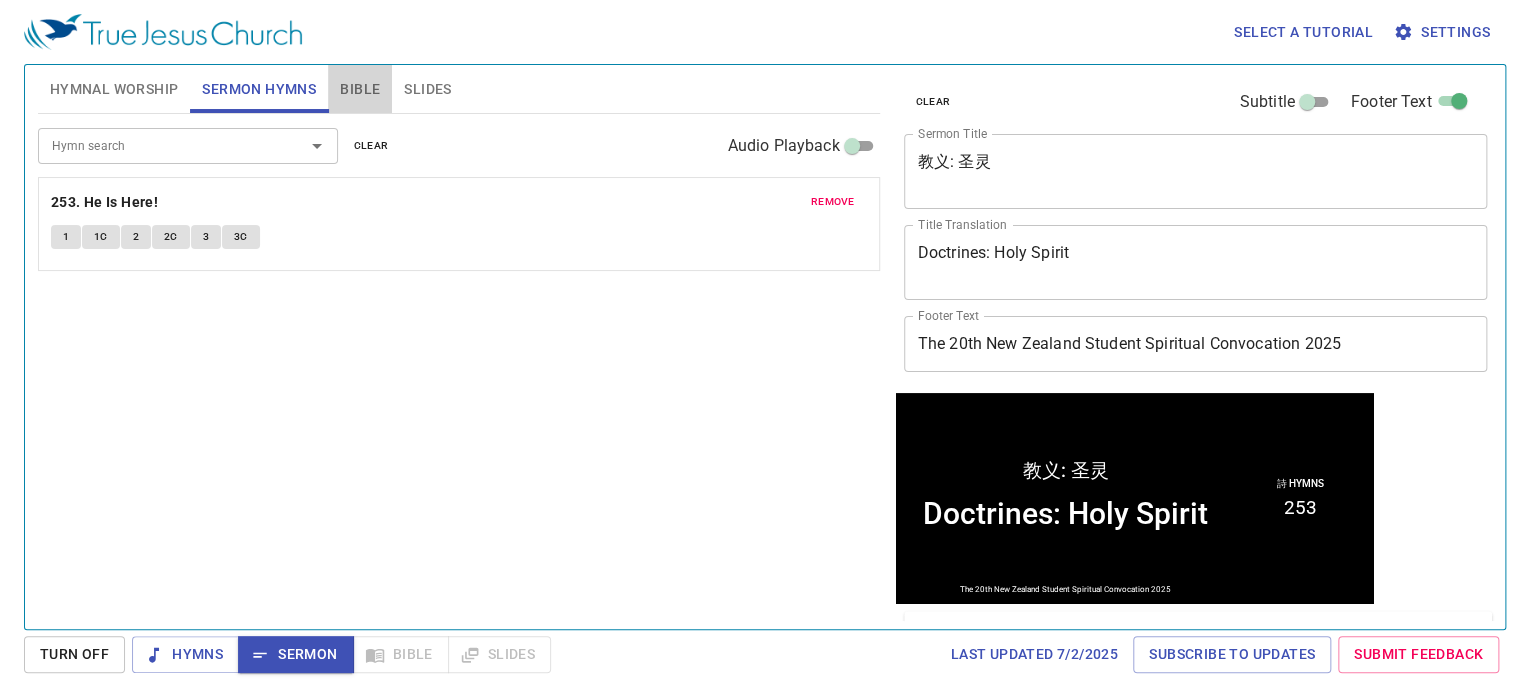 click on "Bible" at bounding box center [360, 89] 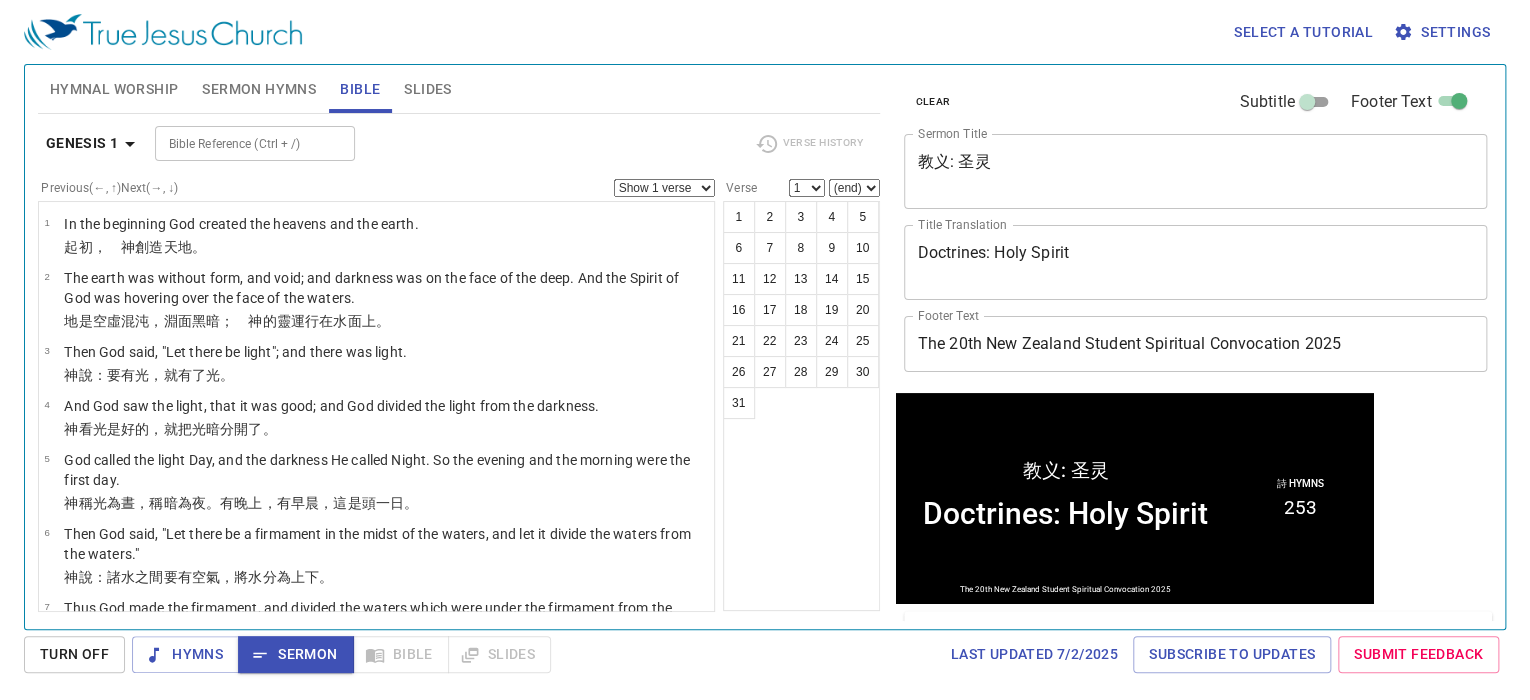click on "Bible Reference (Ctrl + /)" at bounding box center [238, 143] 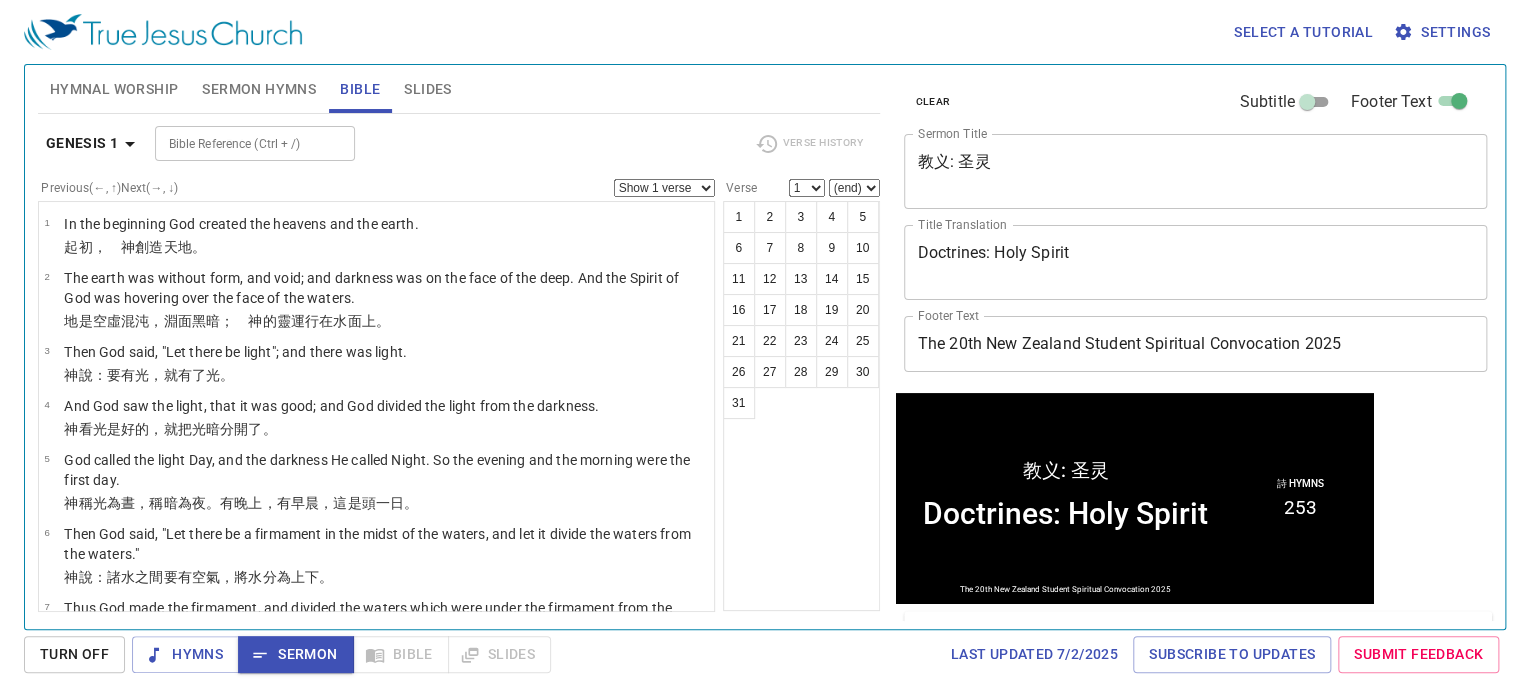 click on "Bible Reference (Ctrl + /) Bible Reference (Ctrl + /)" at bounding box center [447, 143] 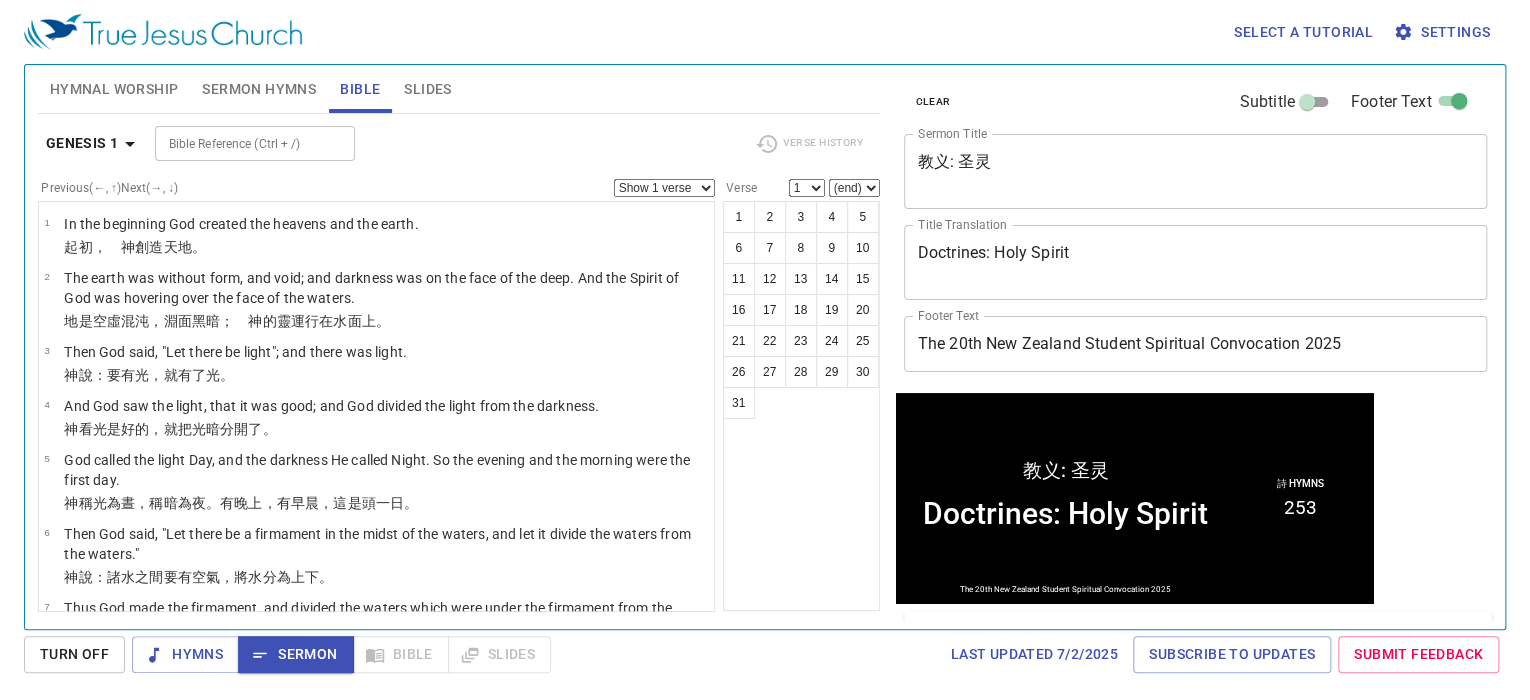 click on "Bible Reference (Ctrl + /) Bible Reference (Ctrl + /)" at bounding box center (447, 143) 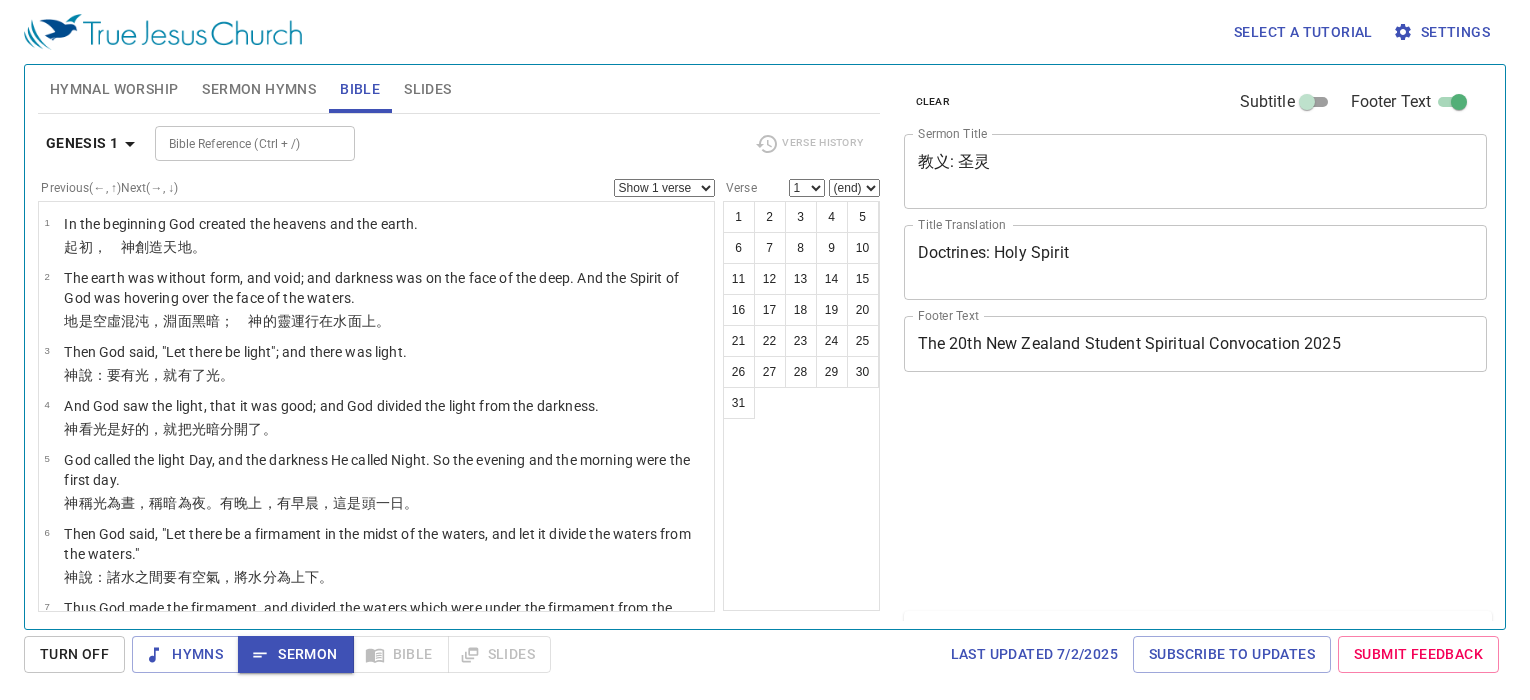 scroll, scrollTop: 0, scrollLeft: 0, axis: both 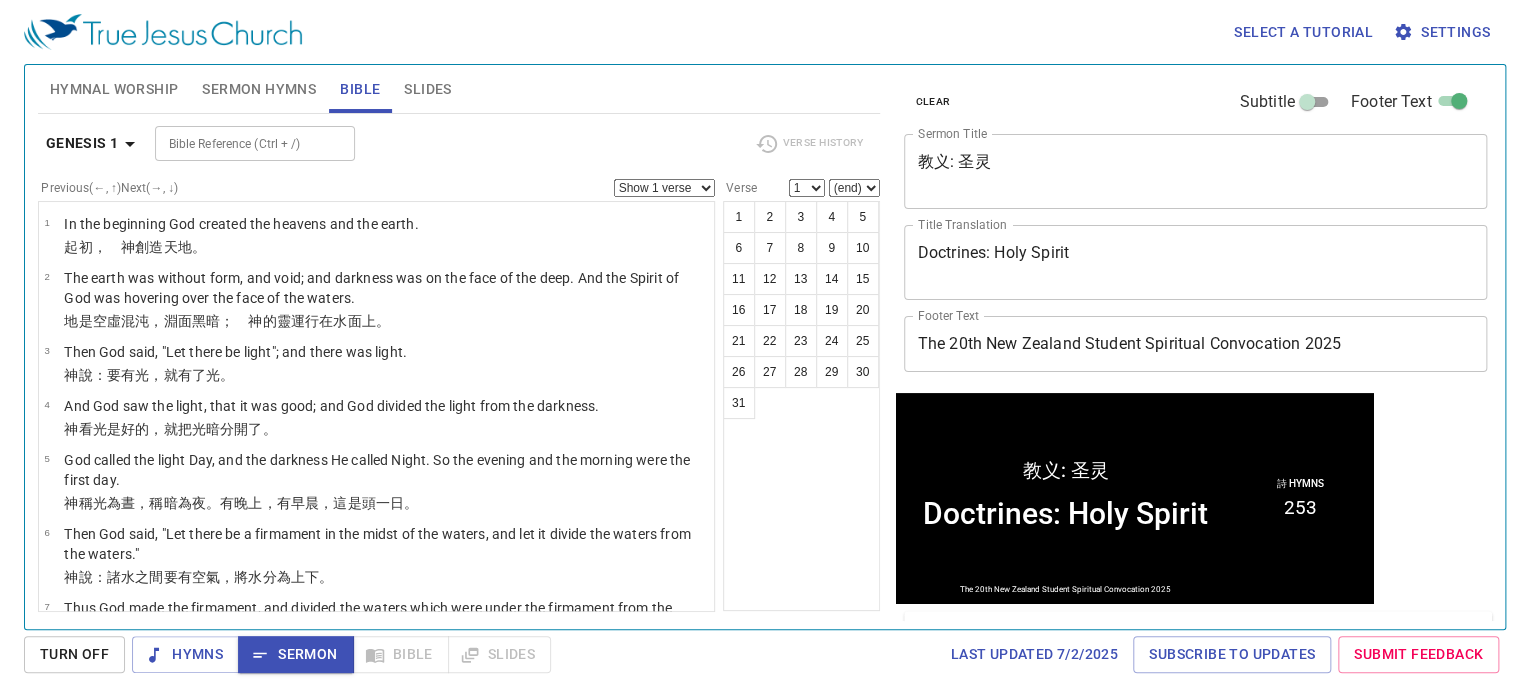 click on "[BOOK] [BOOK] (Ctrl + /) [BOOK] (Ctrl + /)   Verse History" at bounding box center (459, 151) 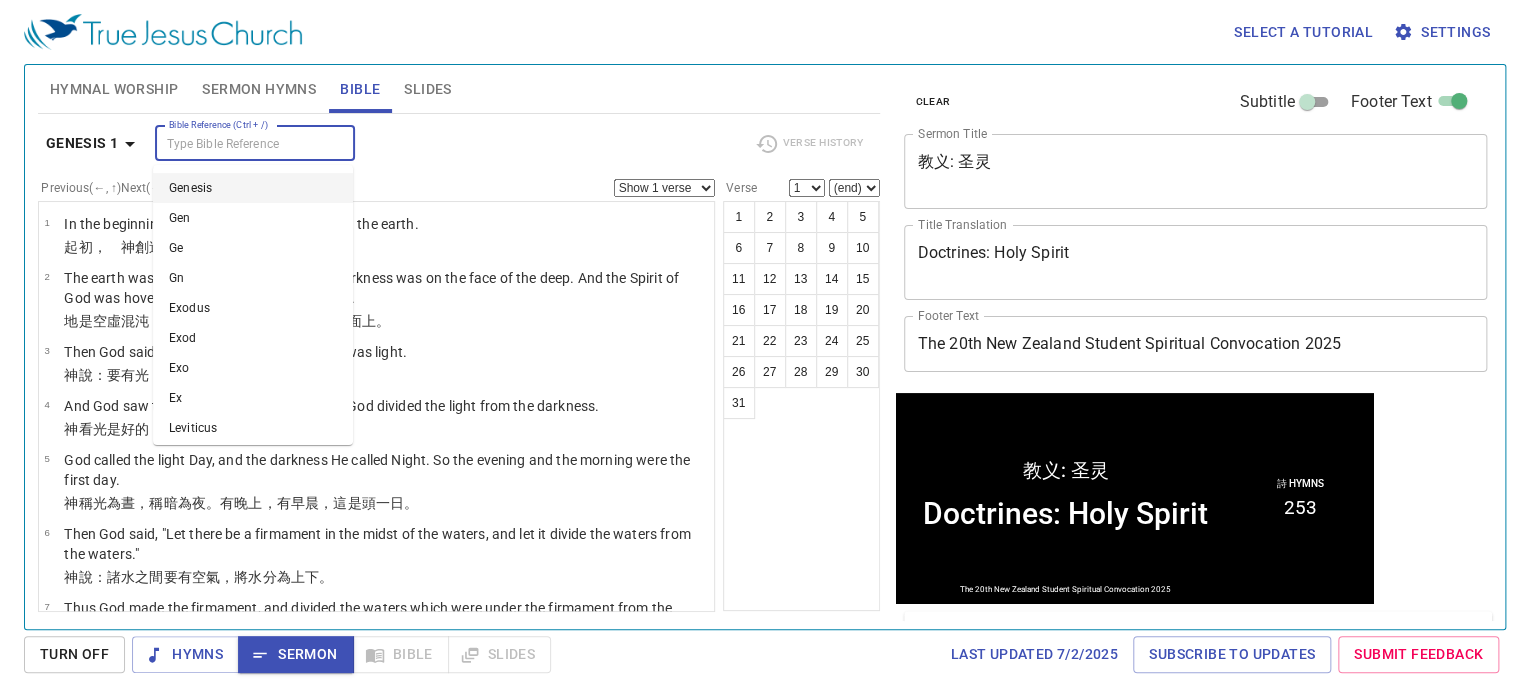 click on "Bible Reference (Ctrl + /)" at bounding box center [238, 143] 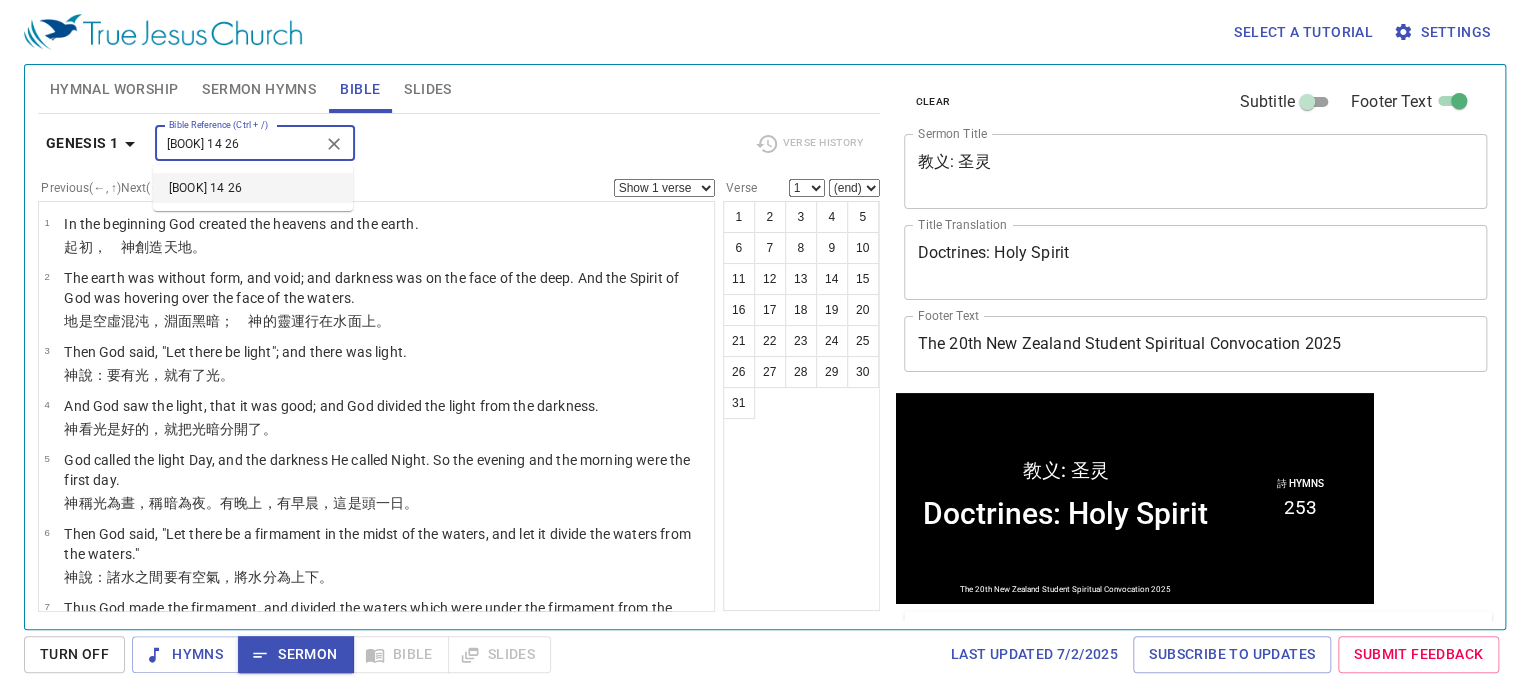 type on "jn 14 26" 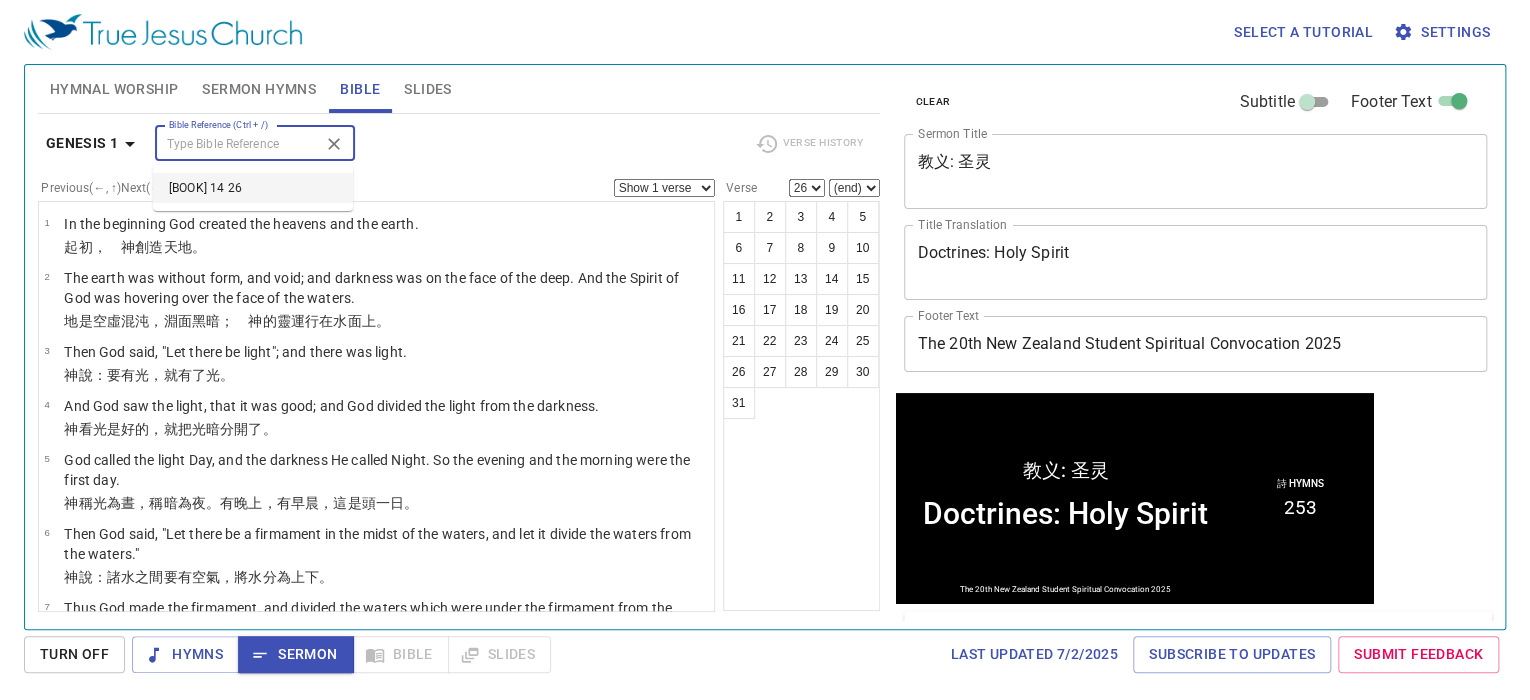 scroll, scrollTop: 1560, scrollLeft: 0, axis: vertical 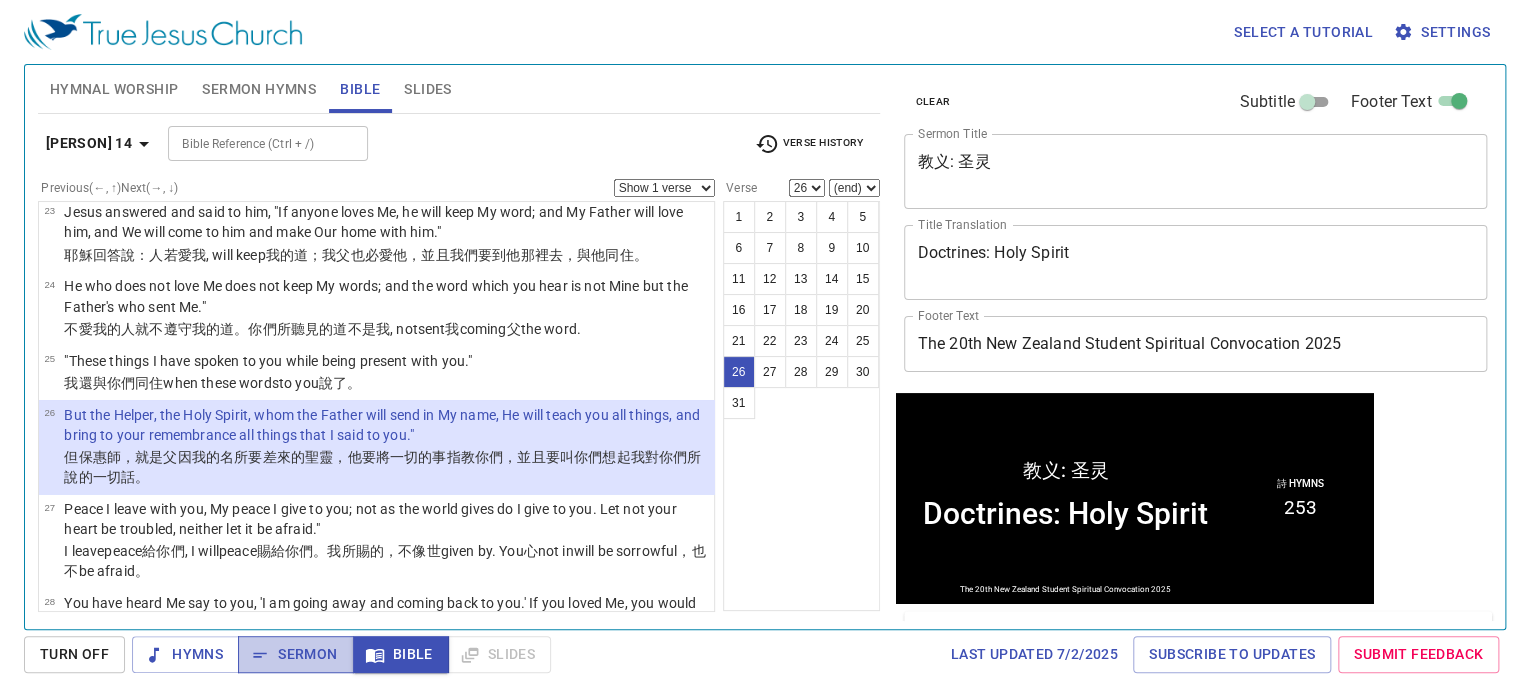 click on "Sermon" at bounding box center (185, 654) 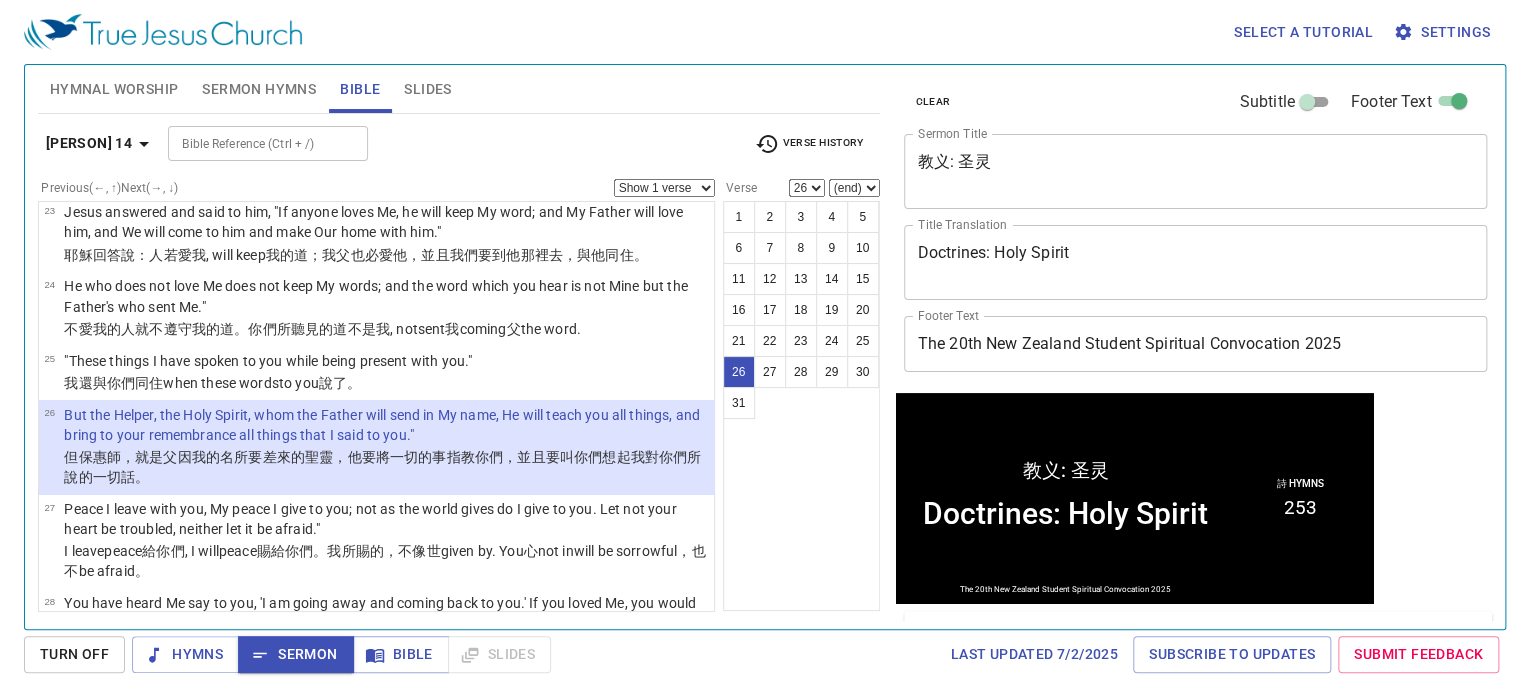 click on "Settings" at bounding box center [1443, 32] 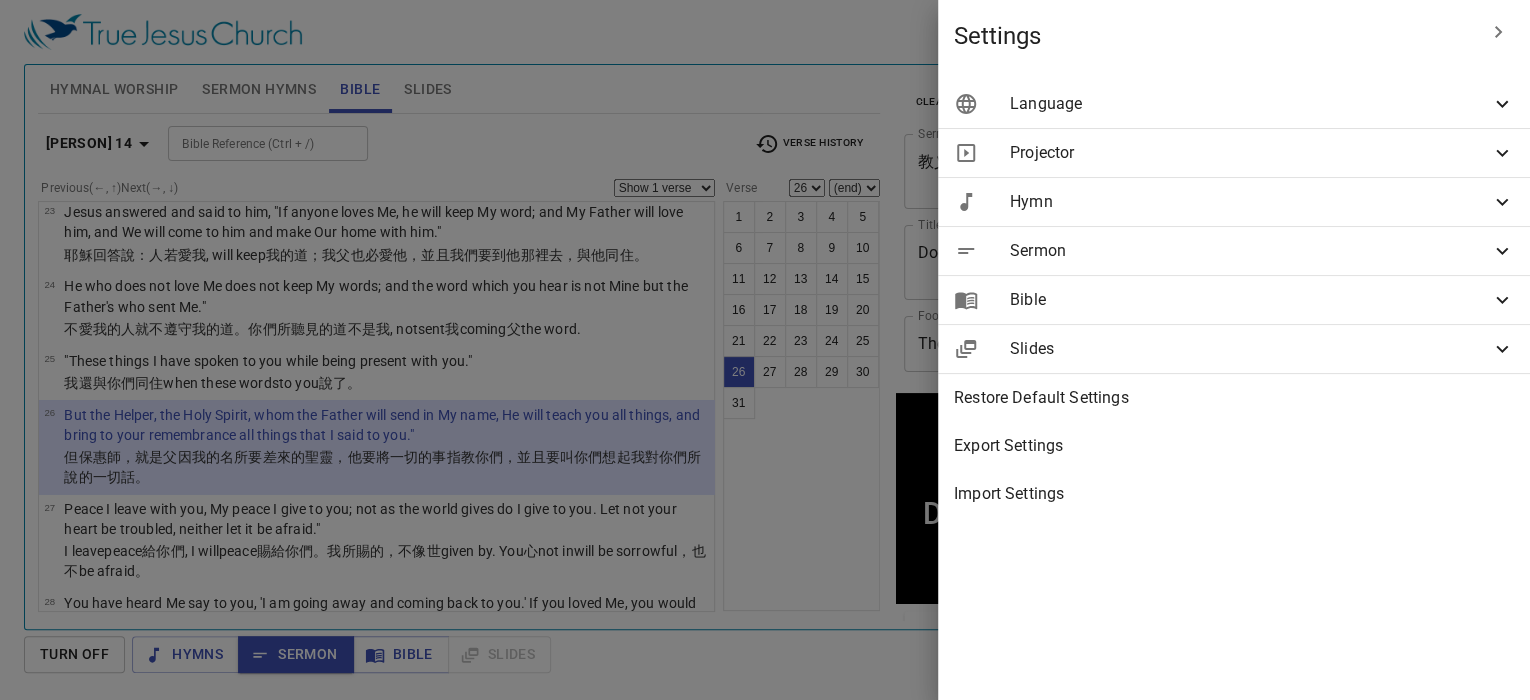 click on "Bible" at bounding box center (1250, 104) 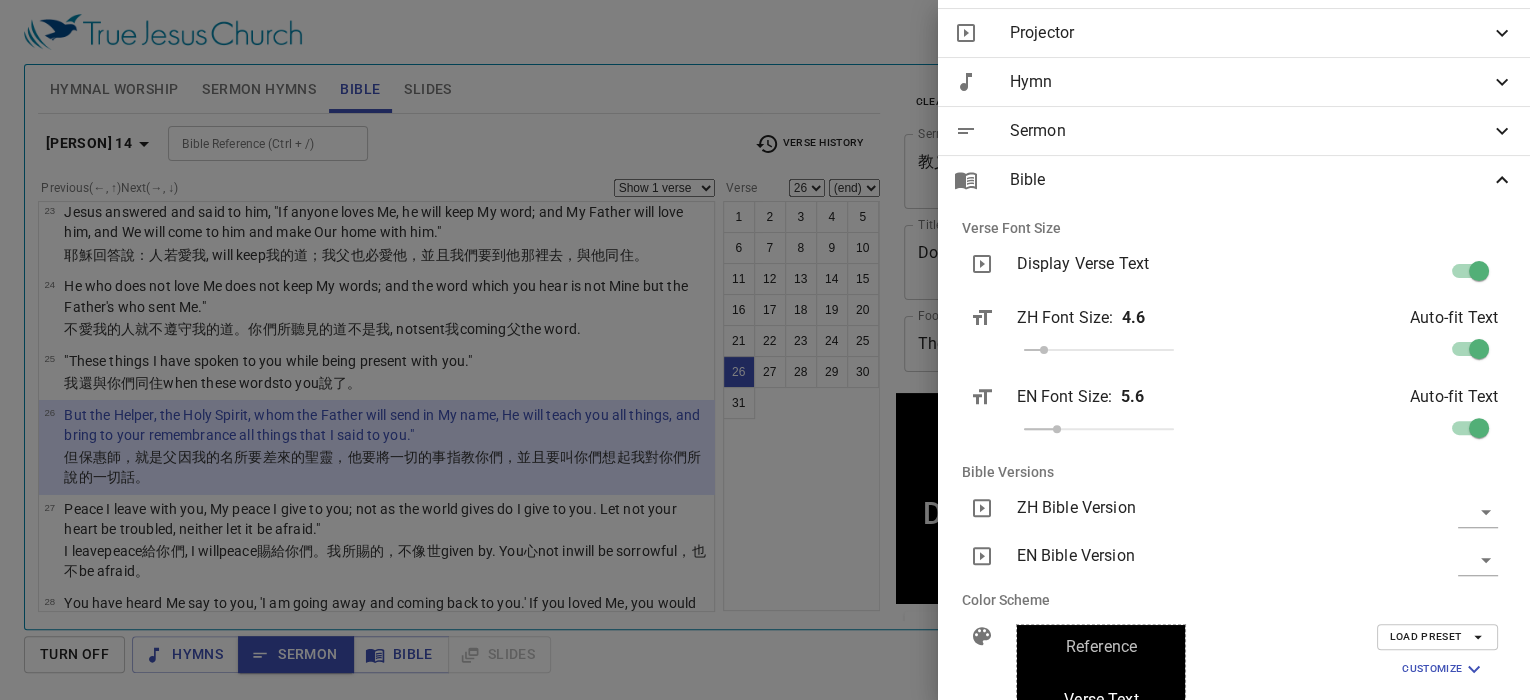 scroll, scrollTop: 191, scrollLeft: 0, axis: vertical 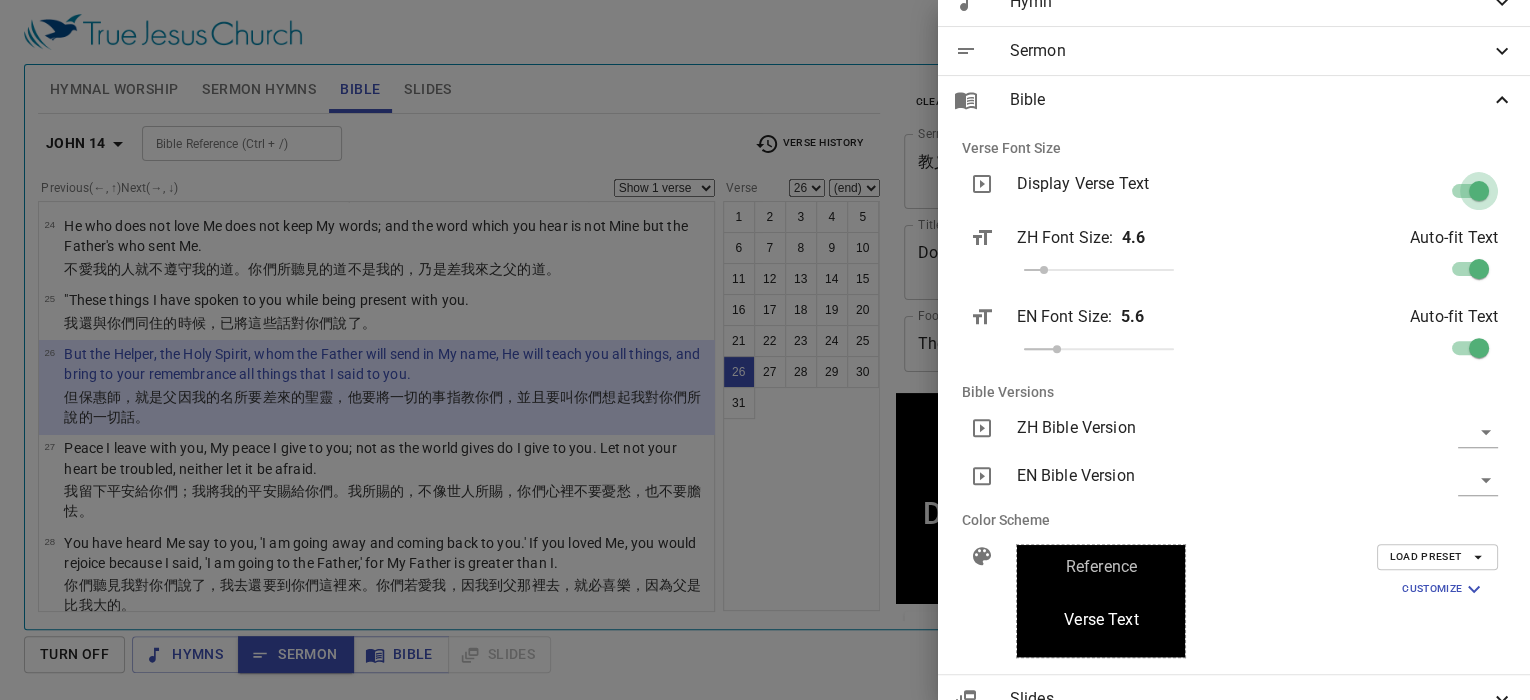 click at bounding box center (1479, 195) 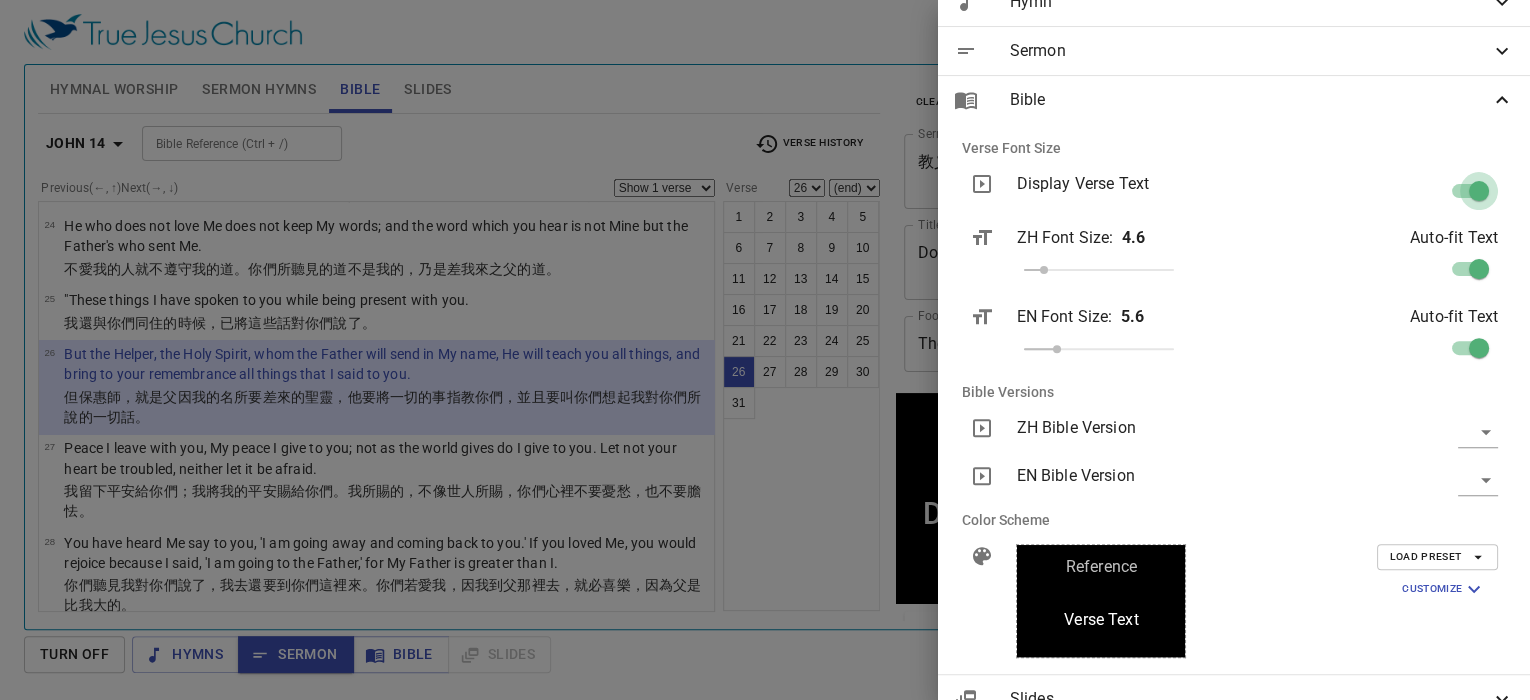 checkbox on "false" 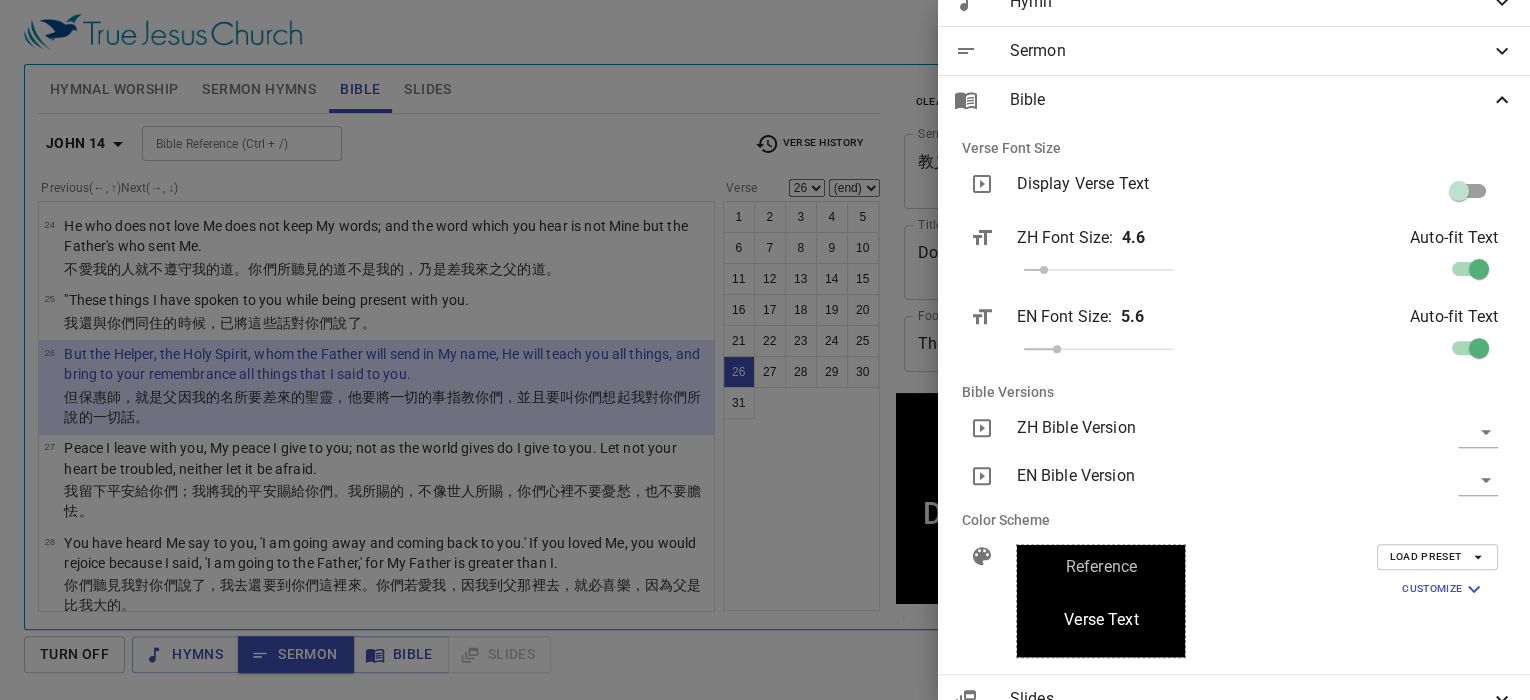 click at bounding box center [765, 350] 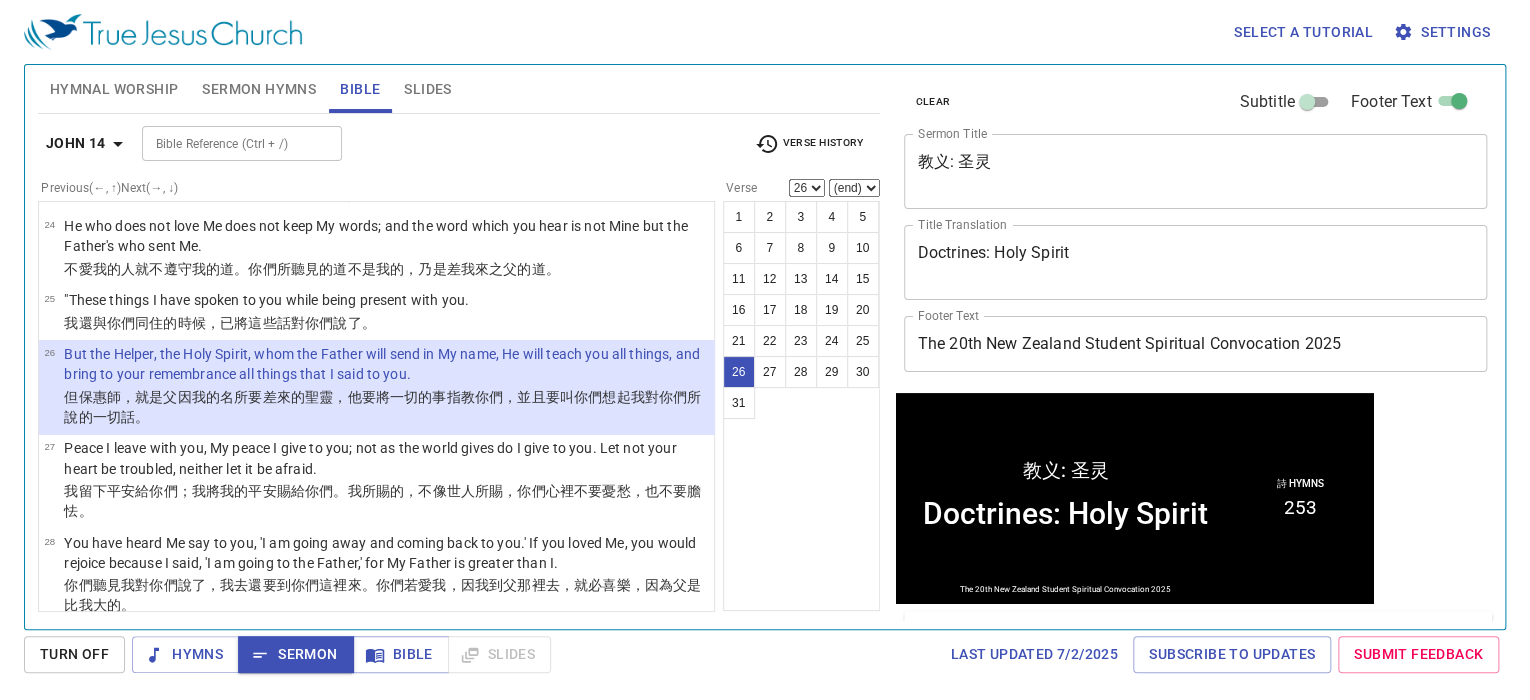 click on "But the Helper, the Holy Spirit, whom the Father will send in My name, He will teach you all things, and bring to your remembrance all things that I said to you." at bounding box center (386, 364) 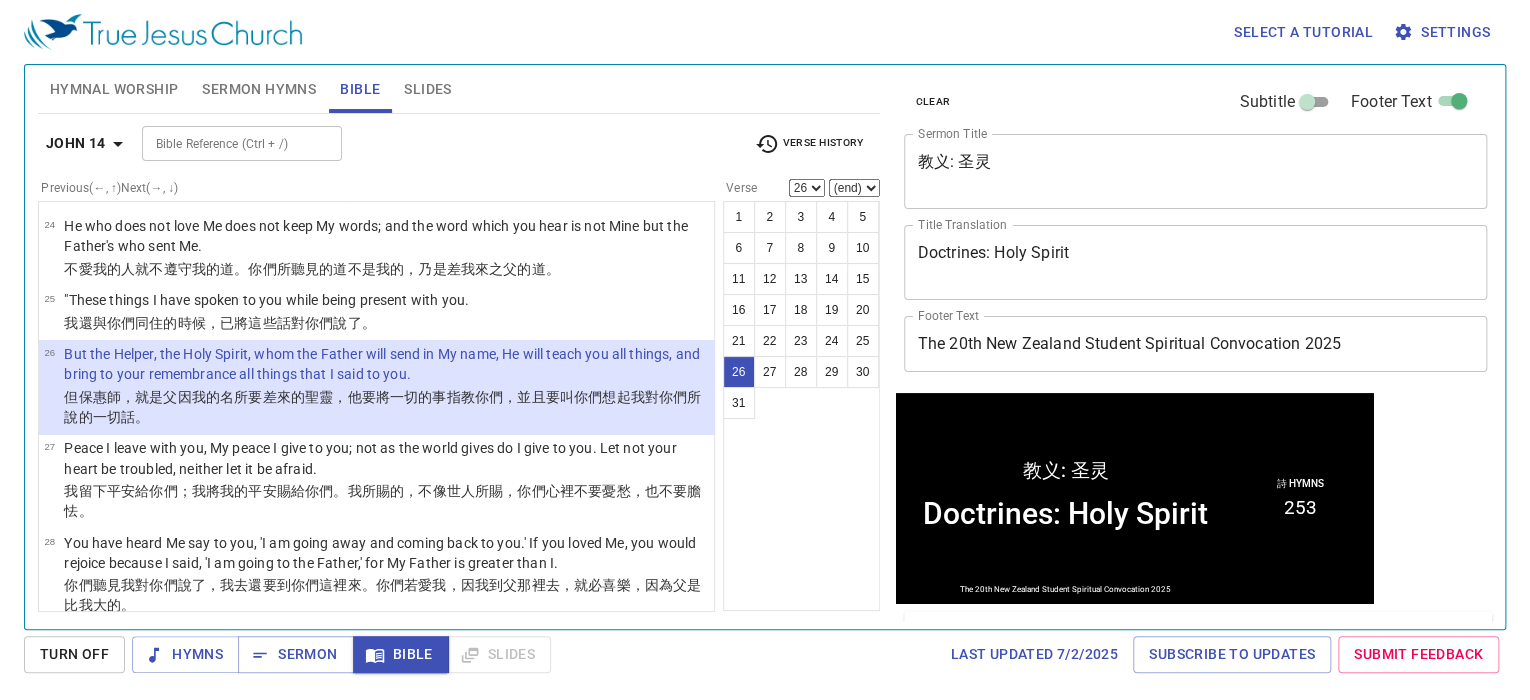 click on "Settings" at bounding box center (1443, 32) 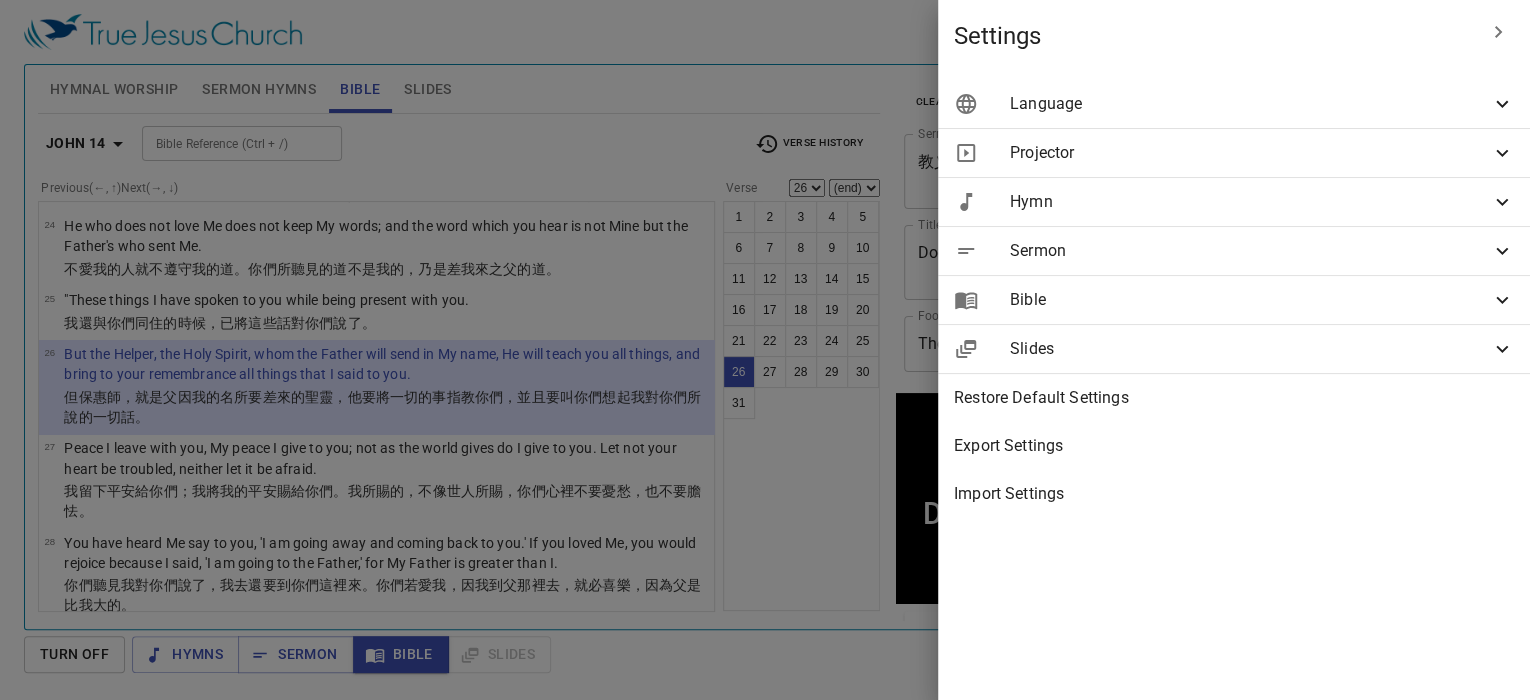 click on "Bible" at bounding box center (1250, 104) 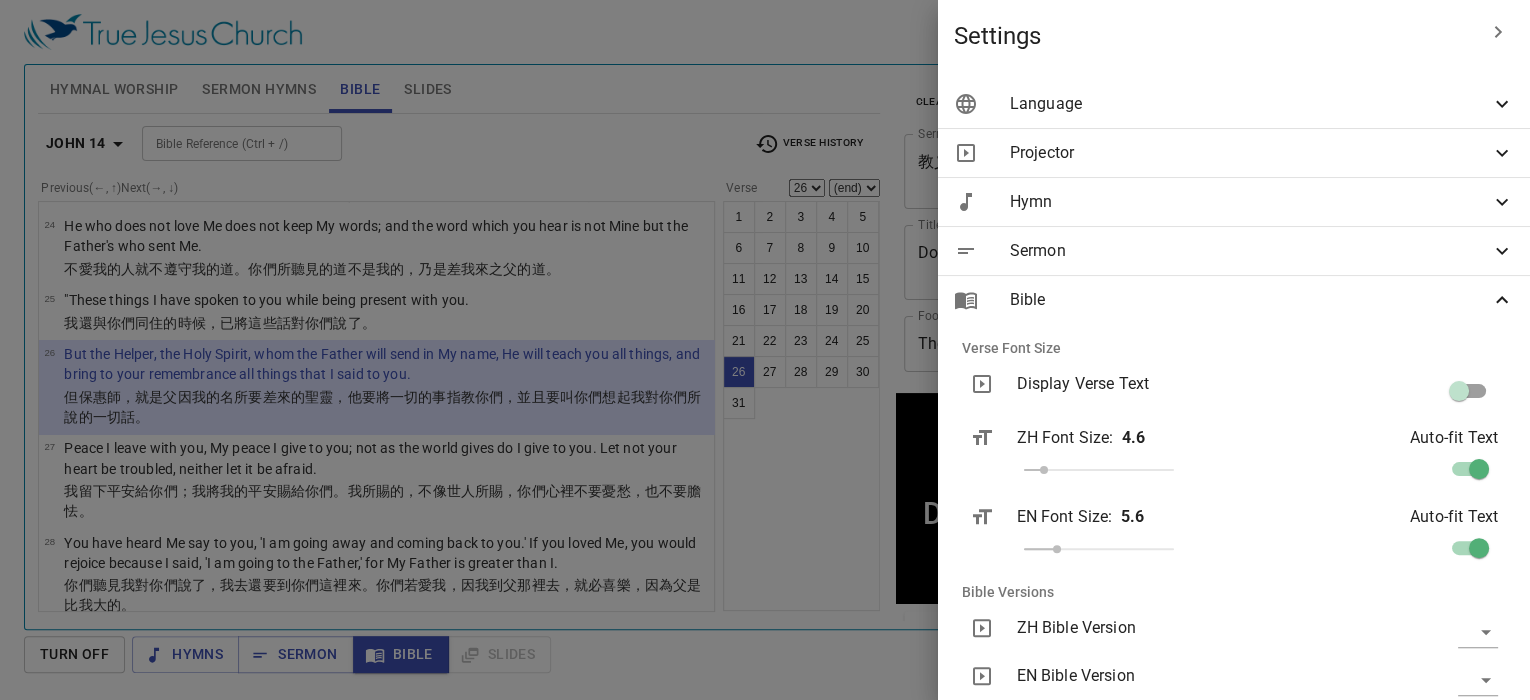click on "Bible" at bounding box center (1234, 300) 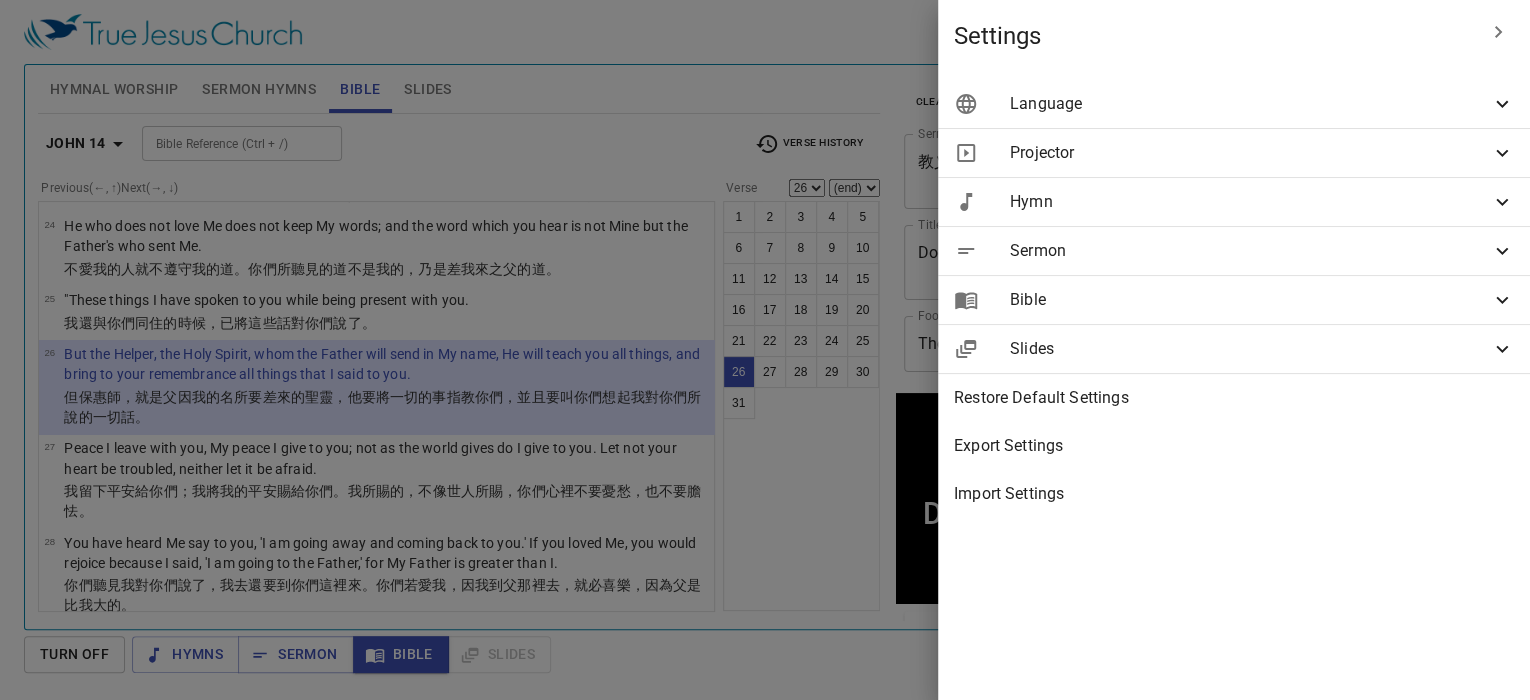 click at bounding box center (765, 350) 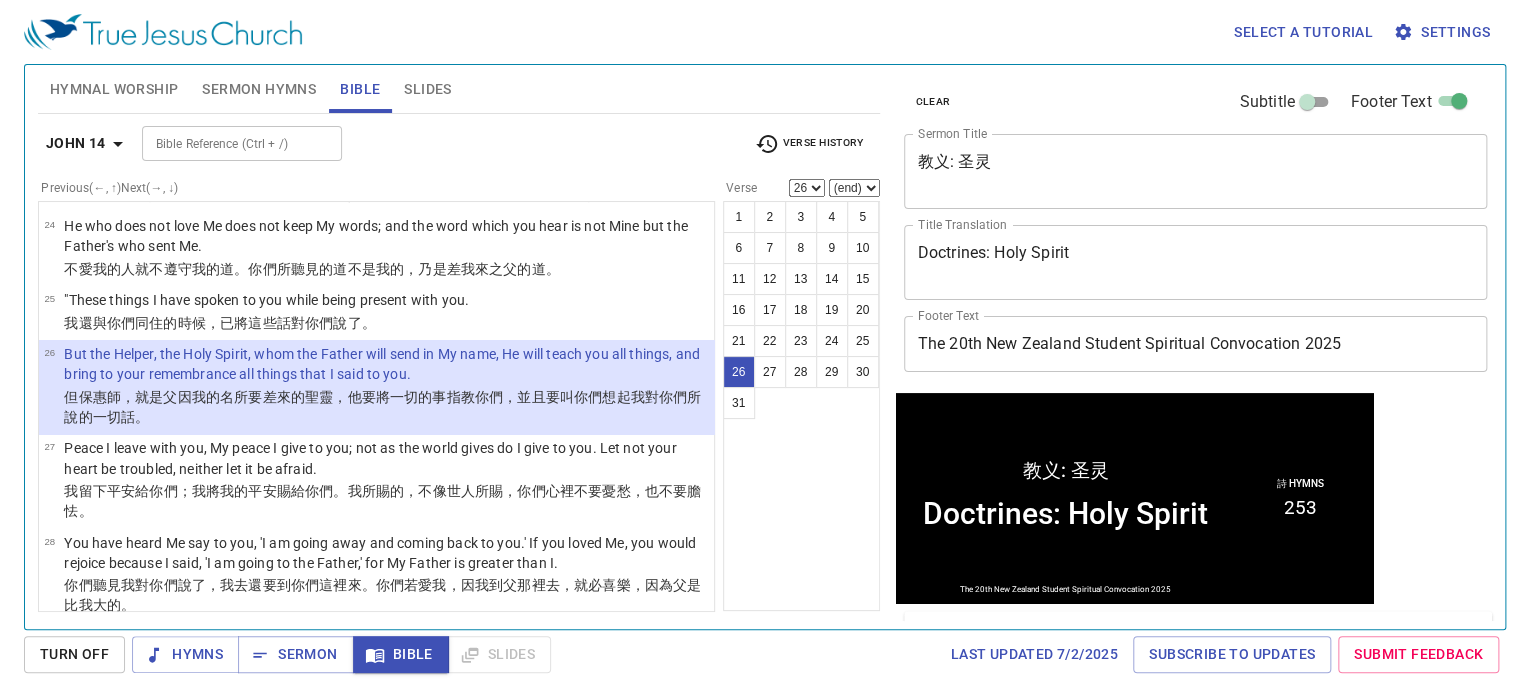 click on "Settings" at bounding box center (1443, 32) 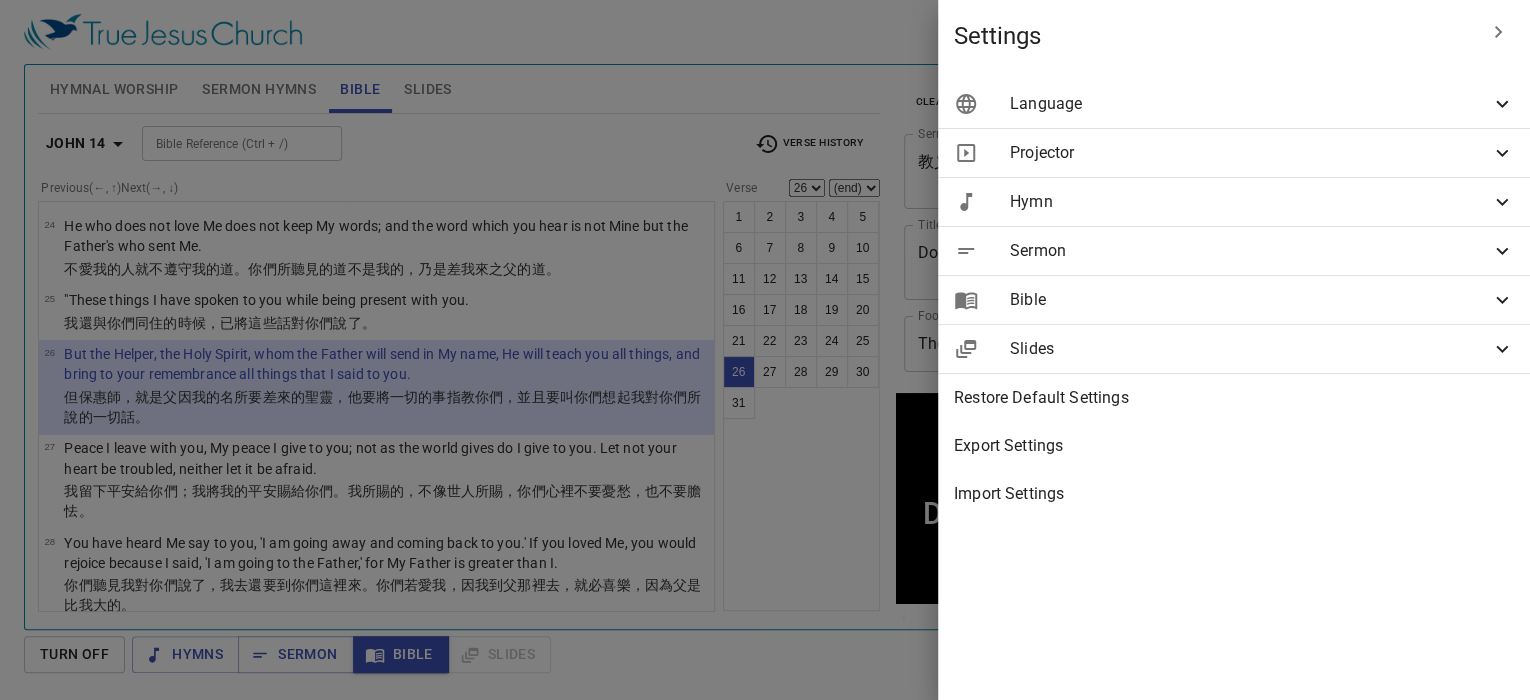 click on "Bible" at bounding box center [1250, 104] 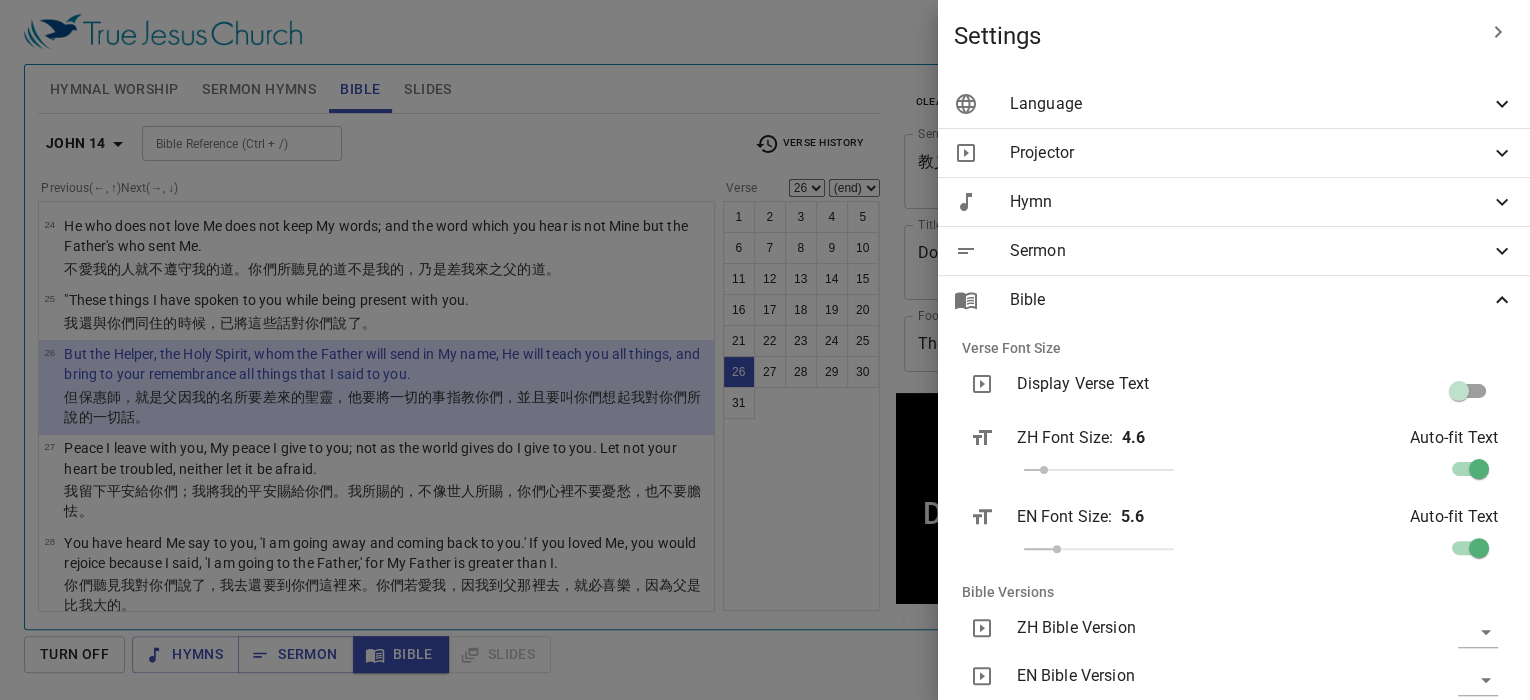 click at bounding box center (765, 350) 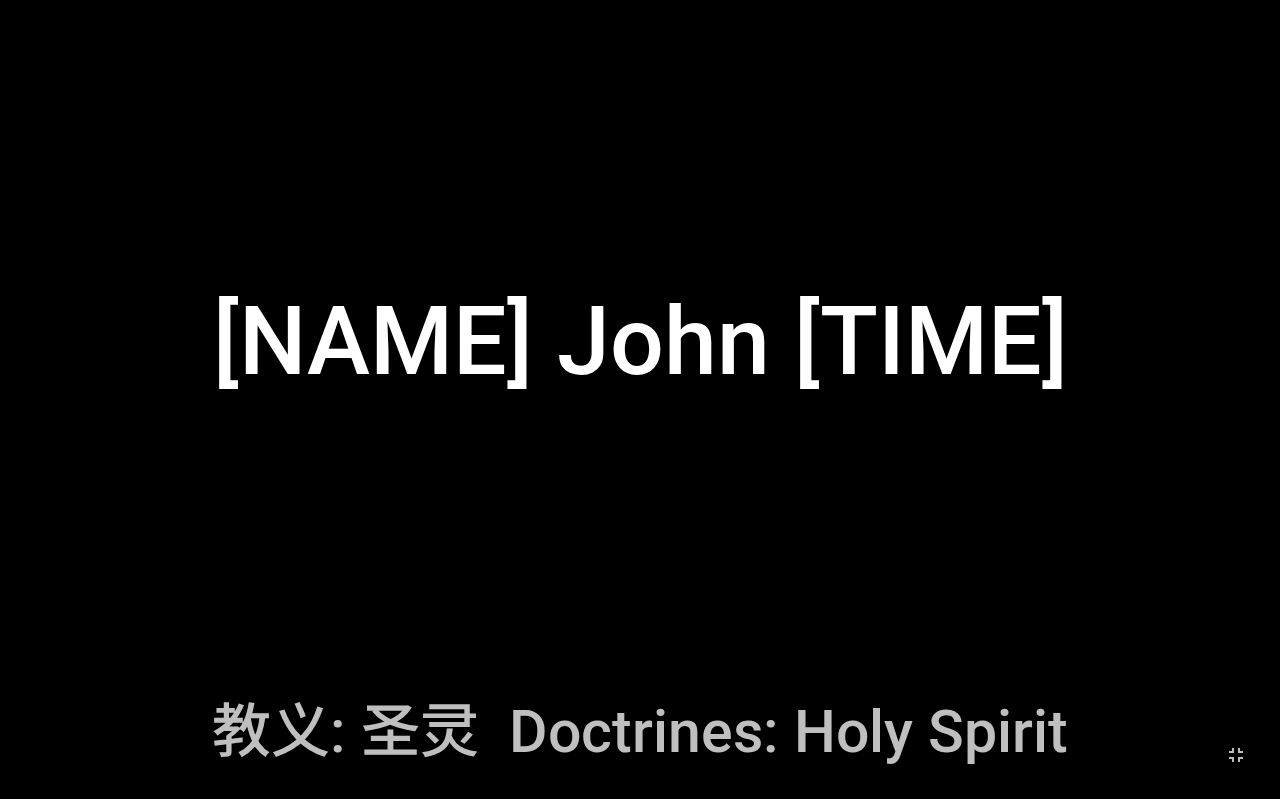 scroll, scrollTop: 0, scrollLeft: 0, axis: both 